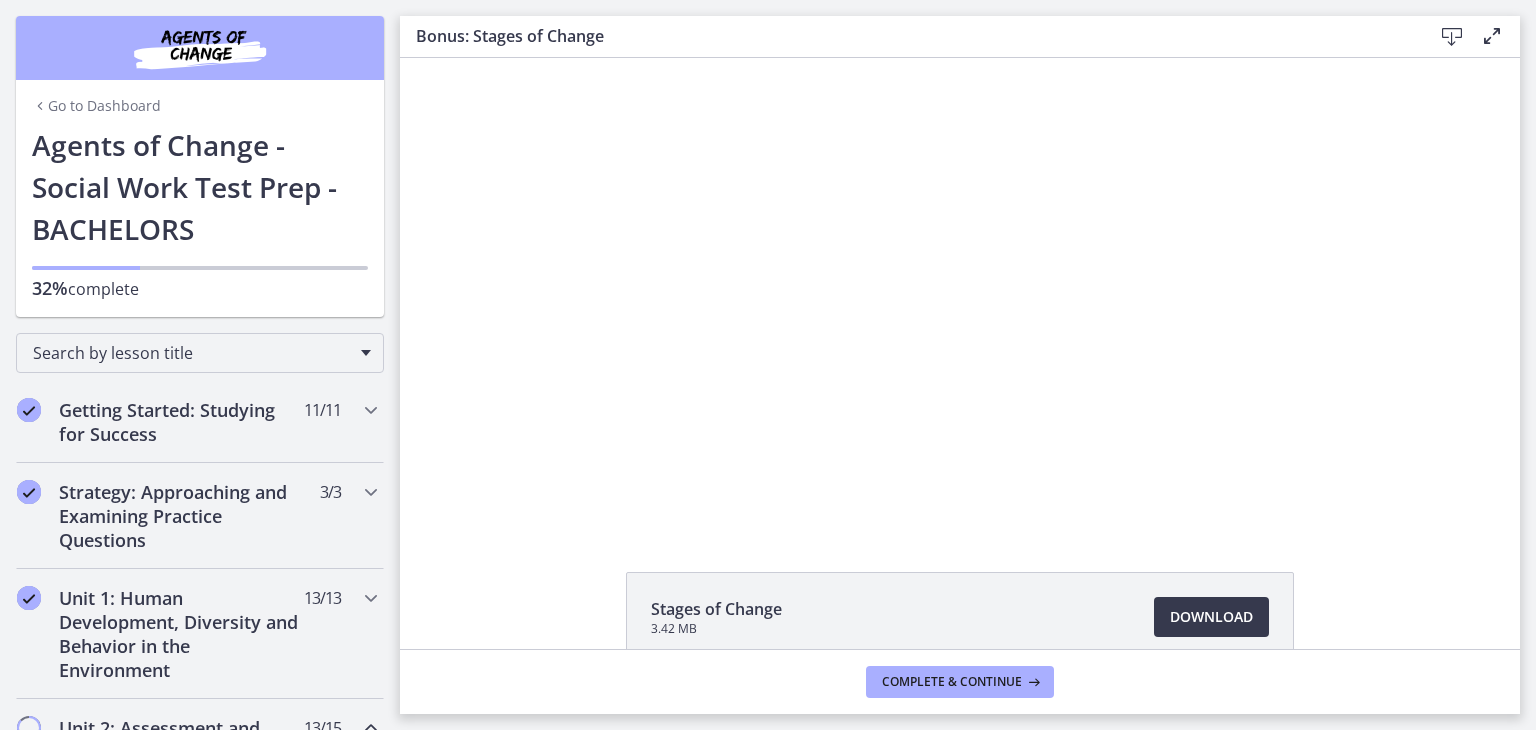 scroll, scrollTop: 0, scrollLeft: 0, axis: both 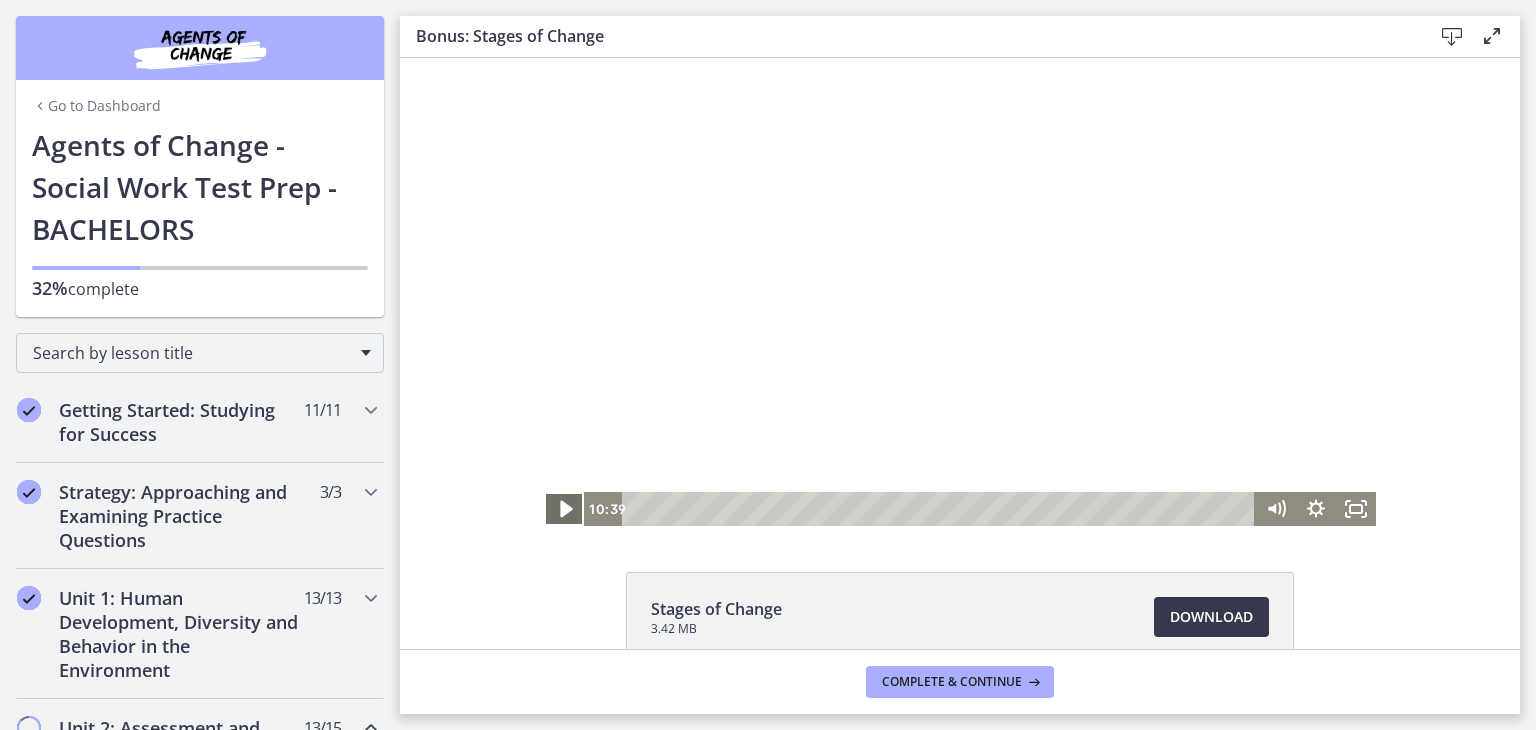 click 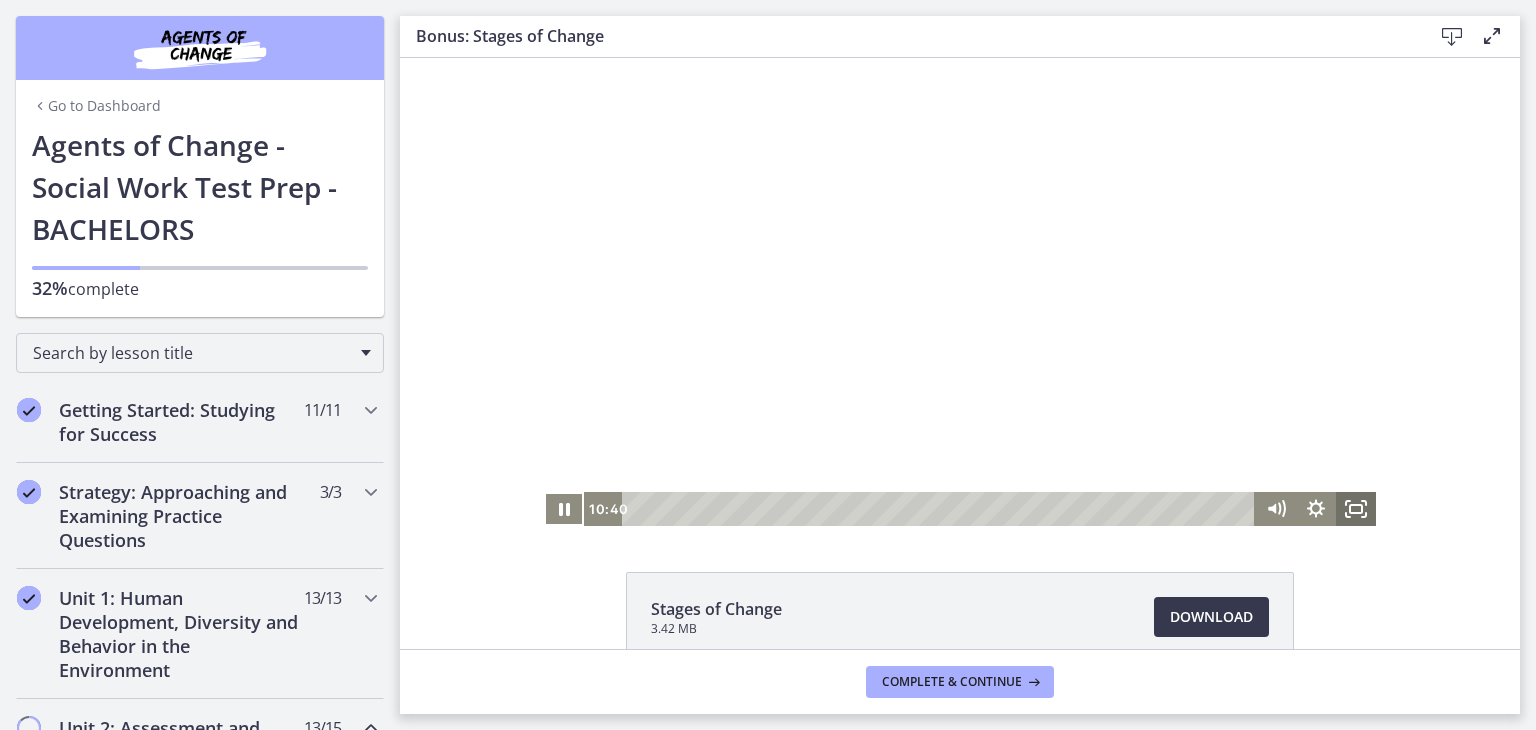 click 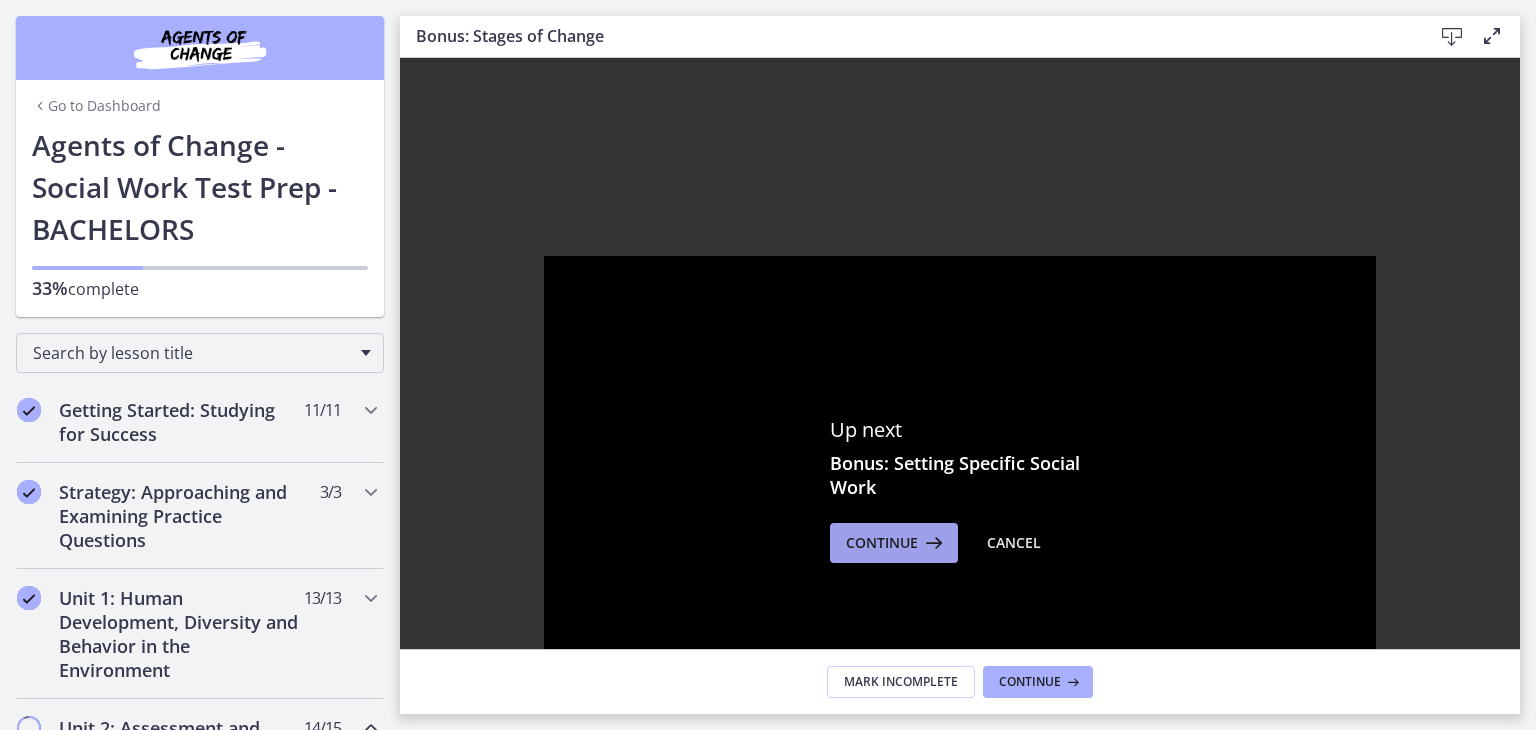 click on "Continue" at bounding box center [882, 543] 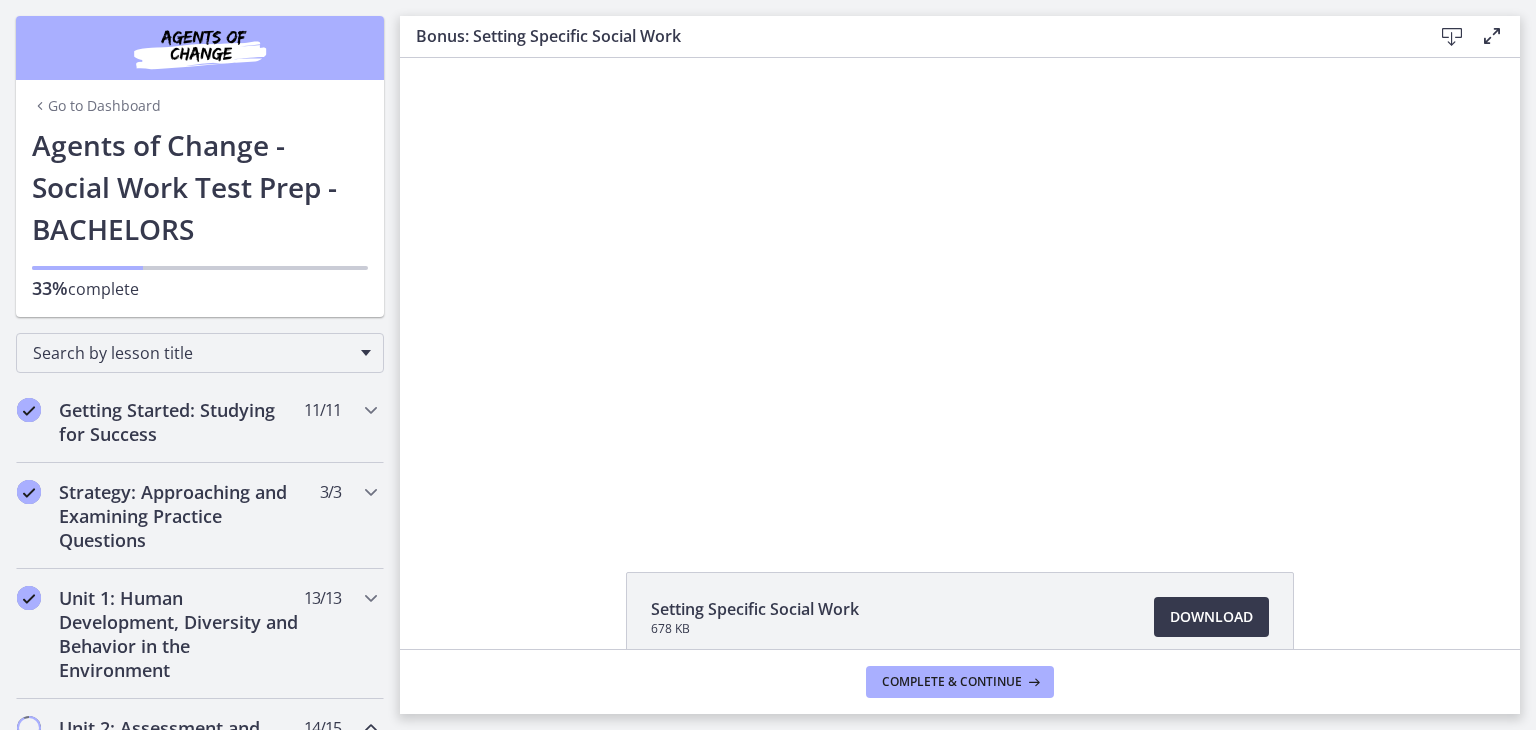 scroll, scrollTop: 0, scrollLeft: 0, axis: both 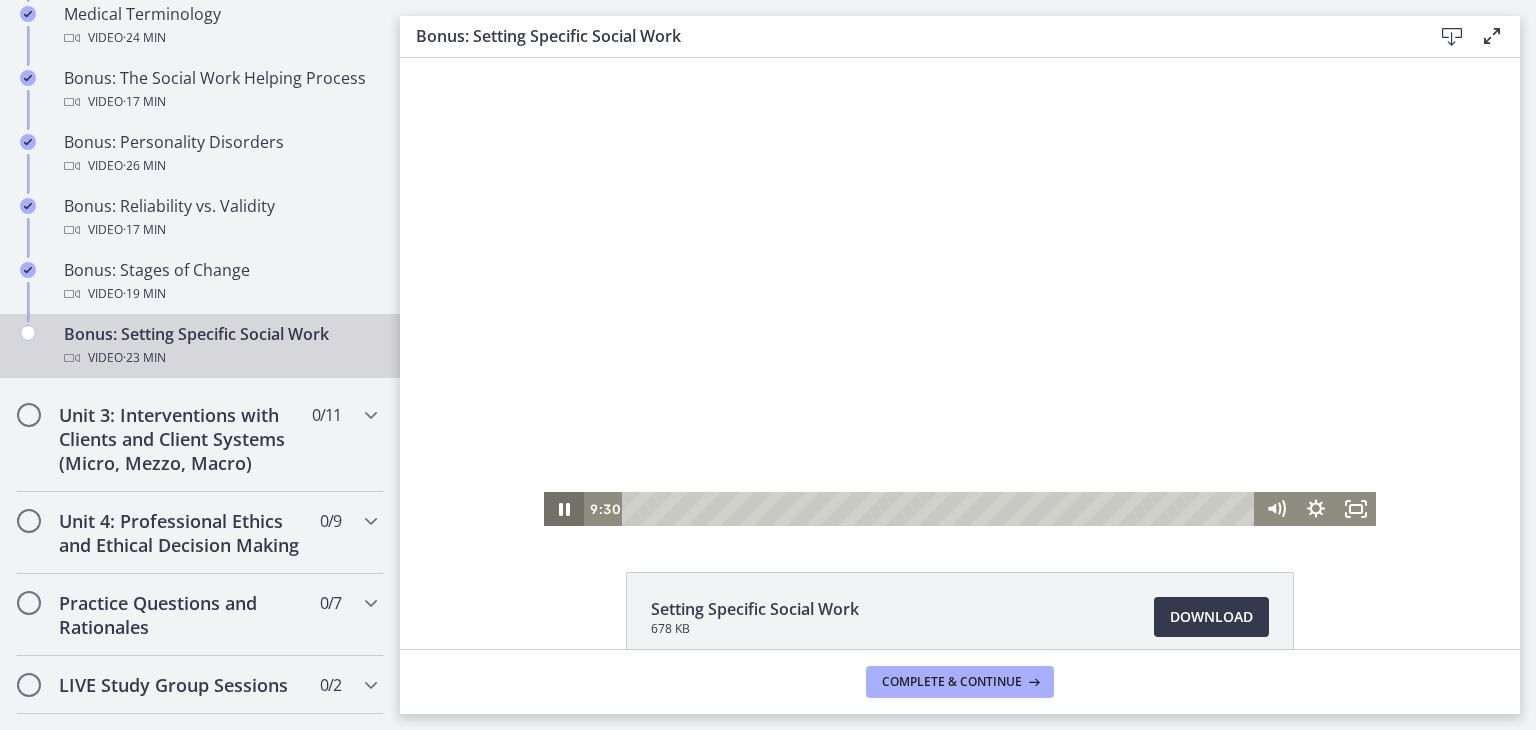 click 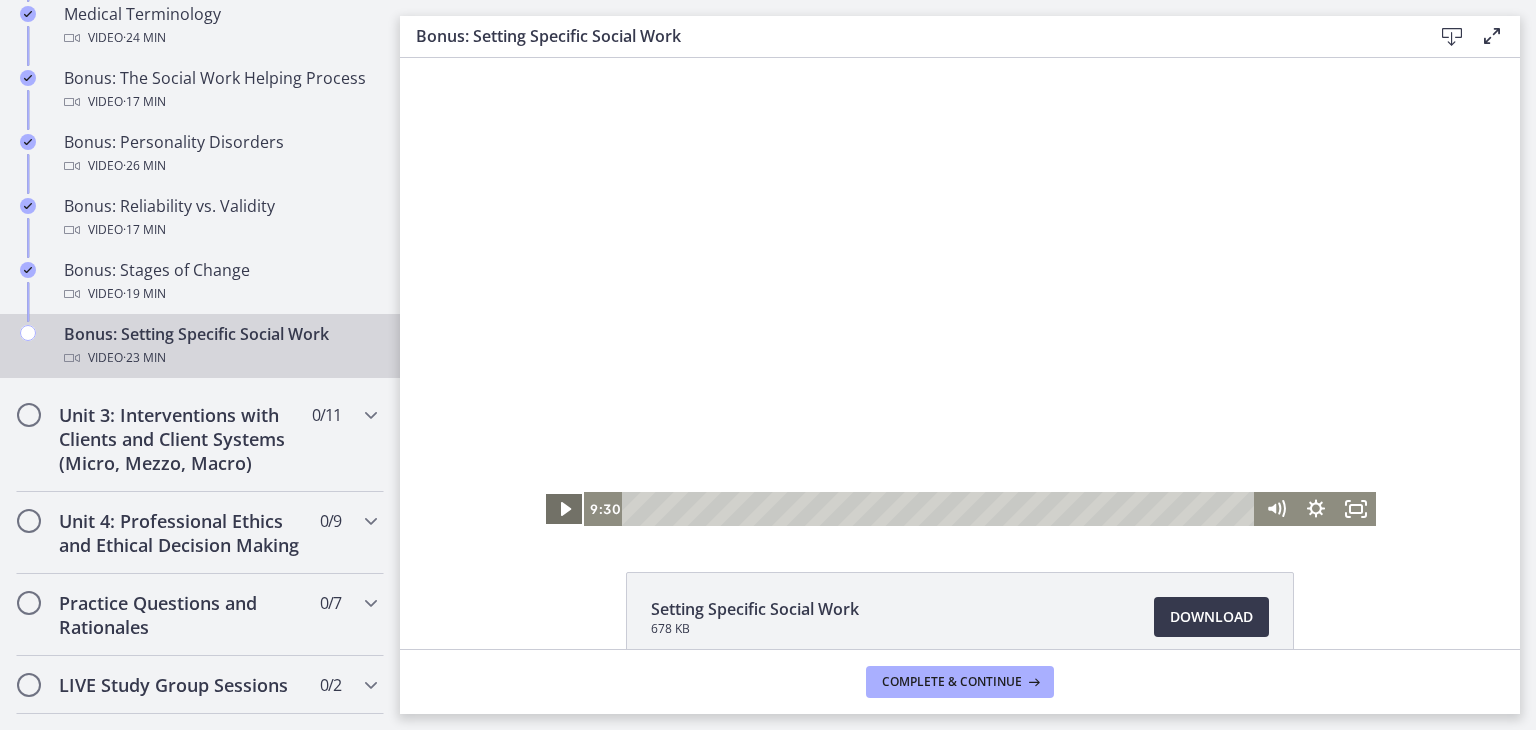 click 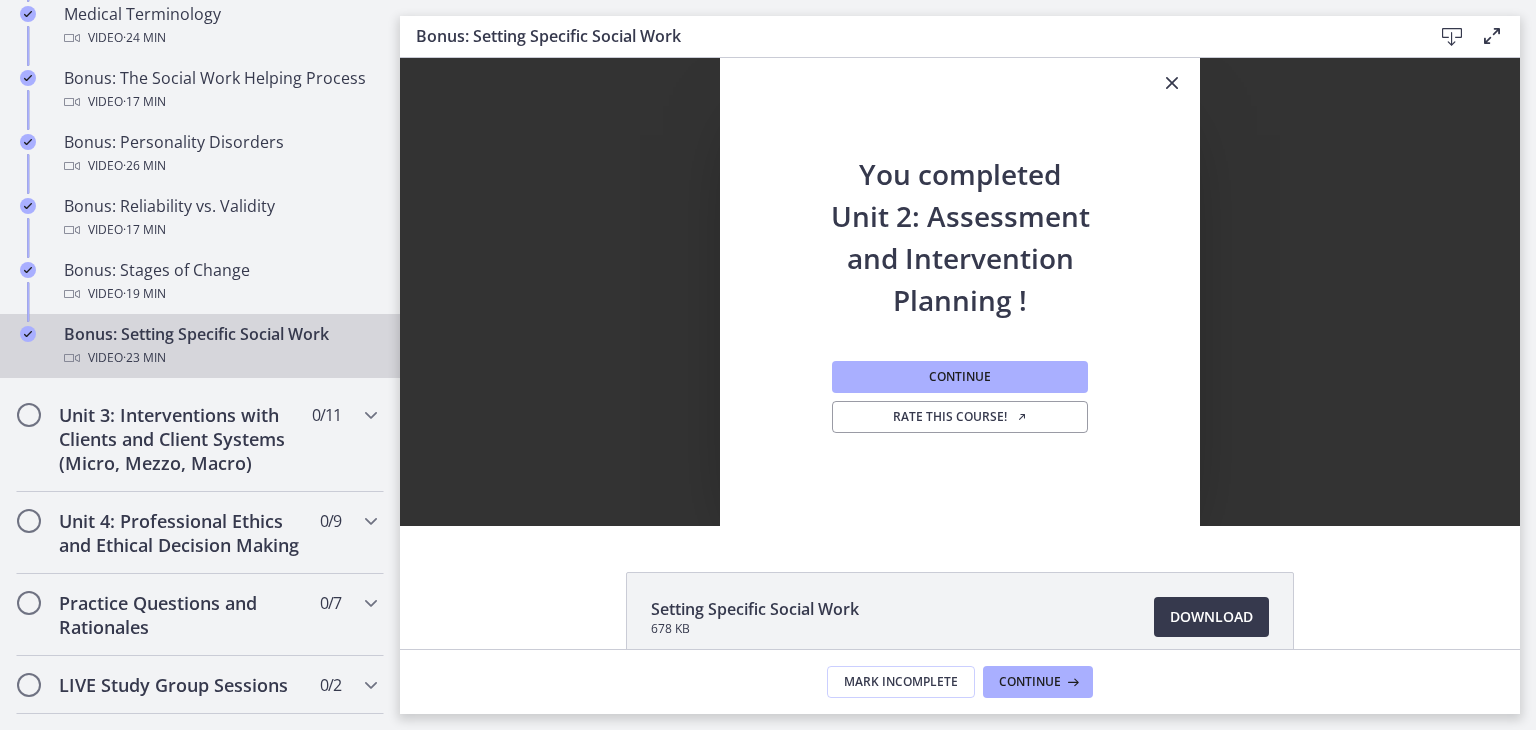 scroll, scrollTop: 0, scrollLeft: 0, axis: both 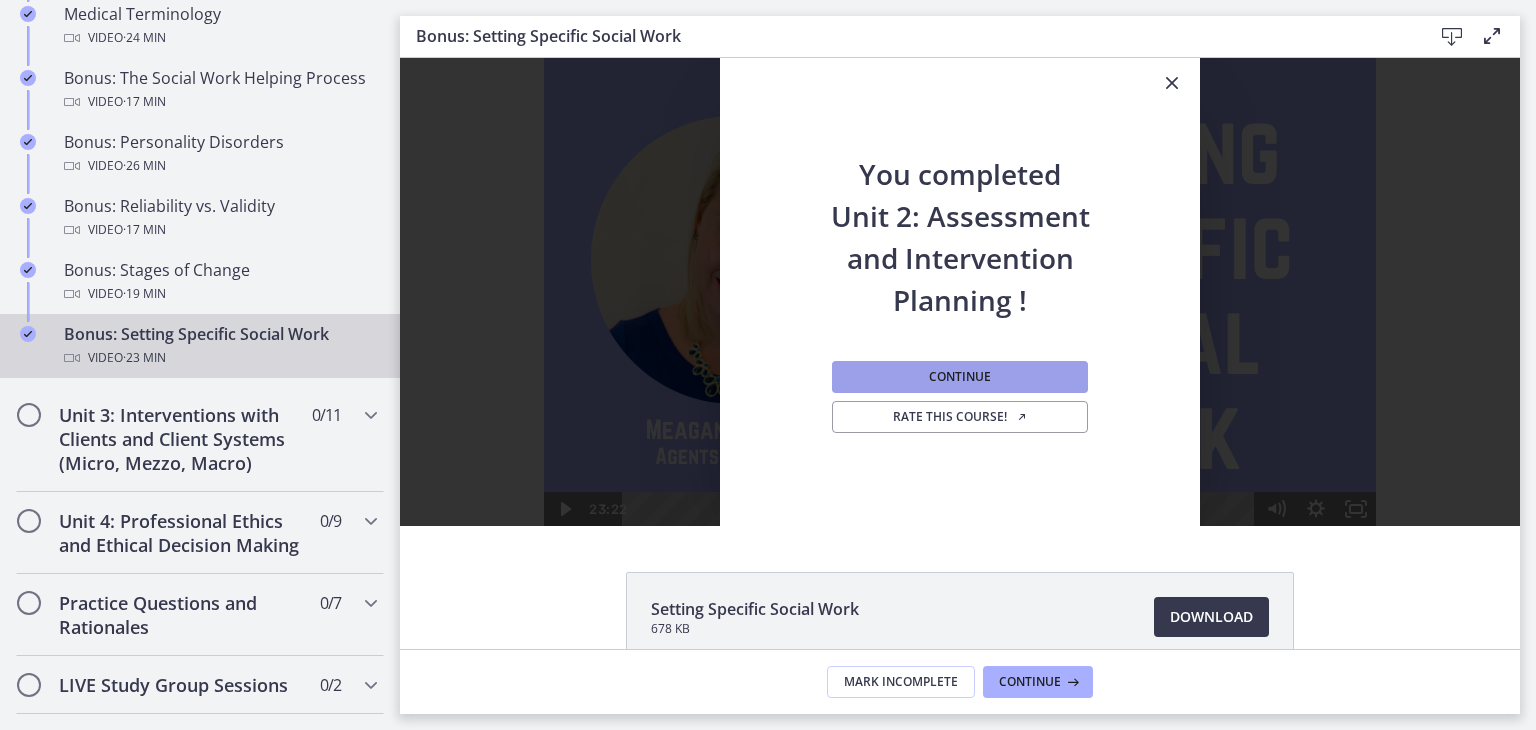 click on "Continue" at bounding box center [960, 377] 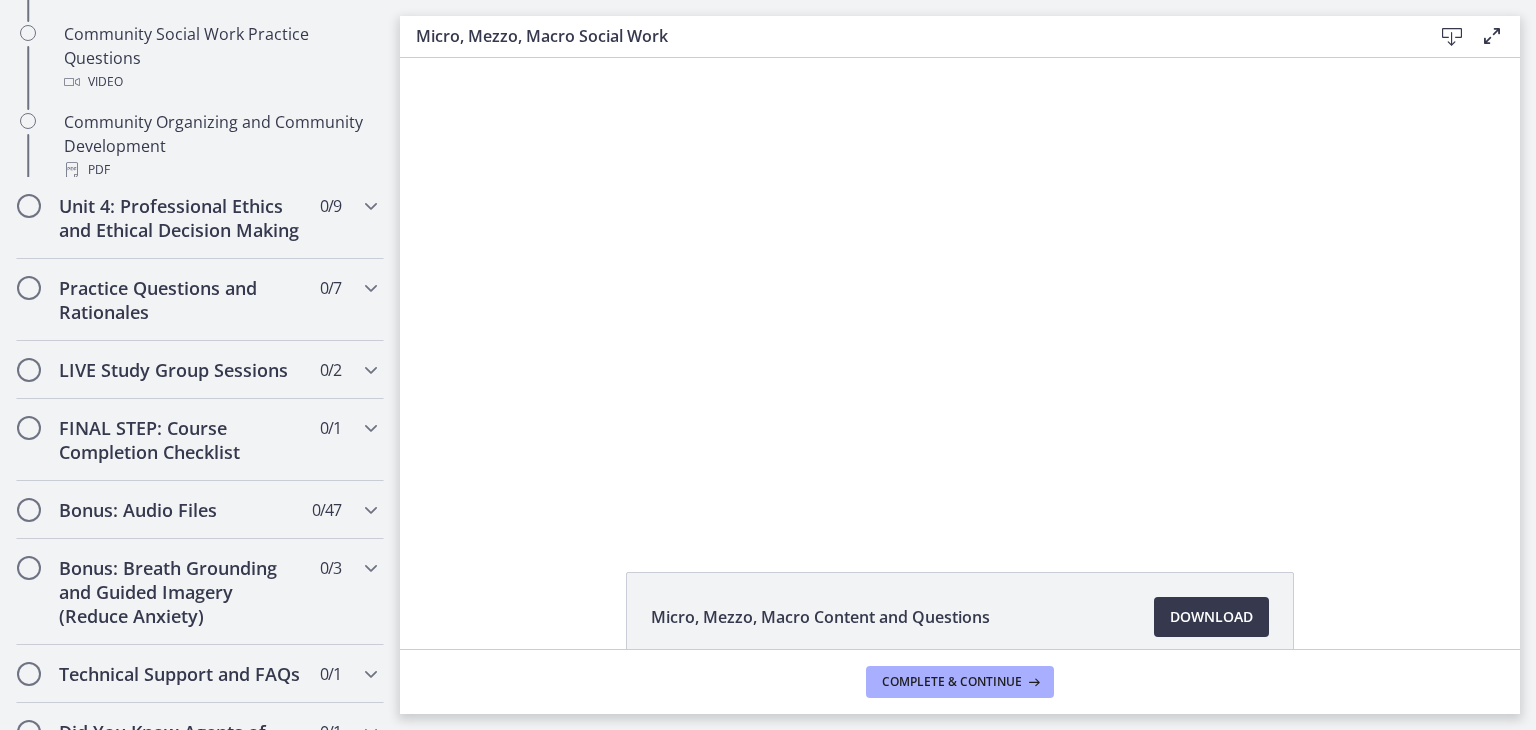 scroll, scrollTop: 1598, scrollLeft: 0, axis: vertical 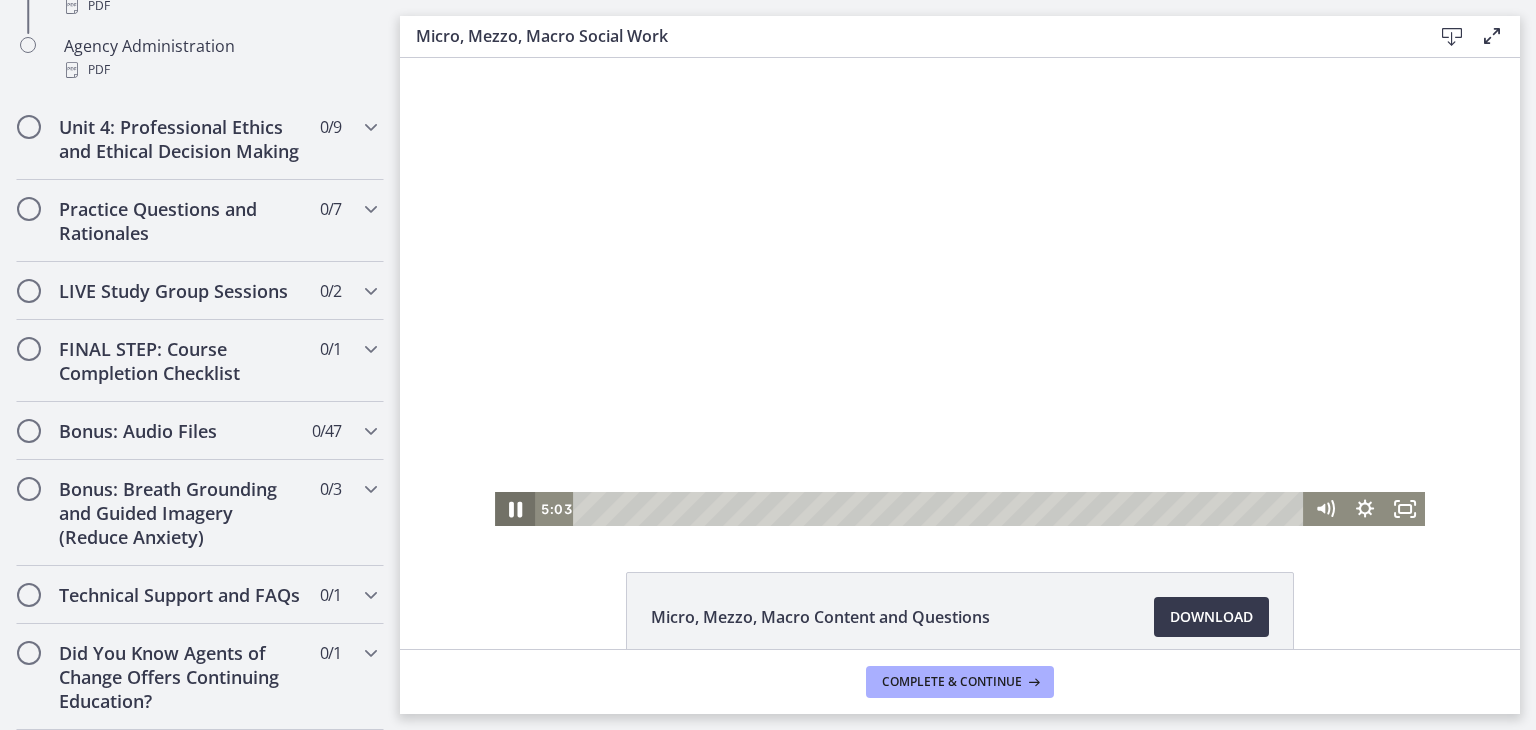 click 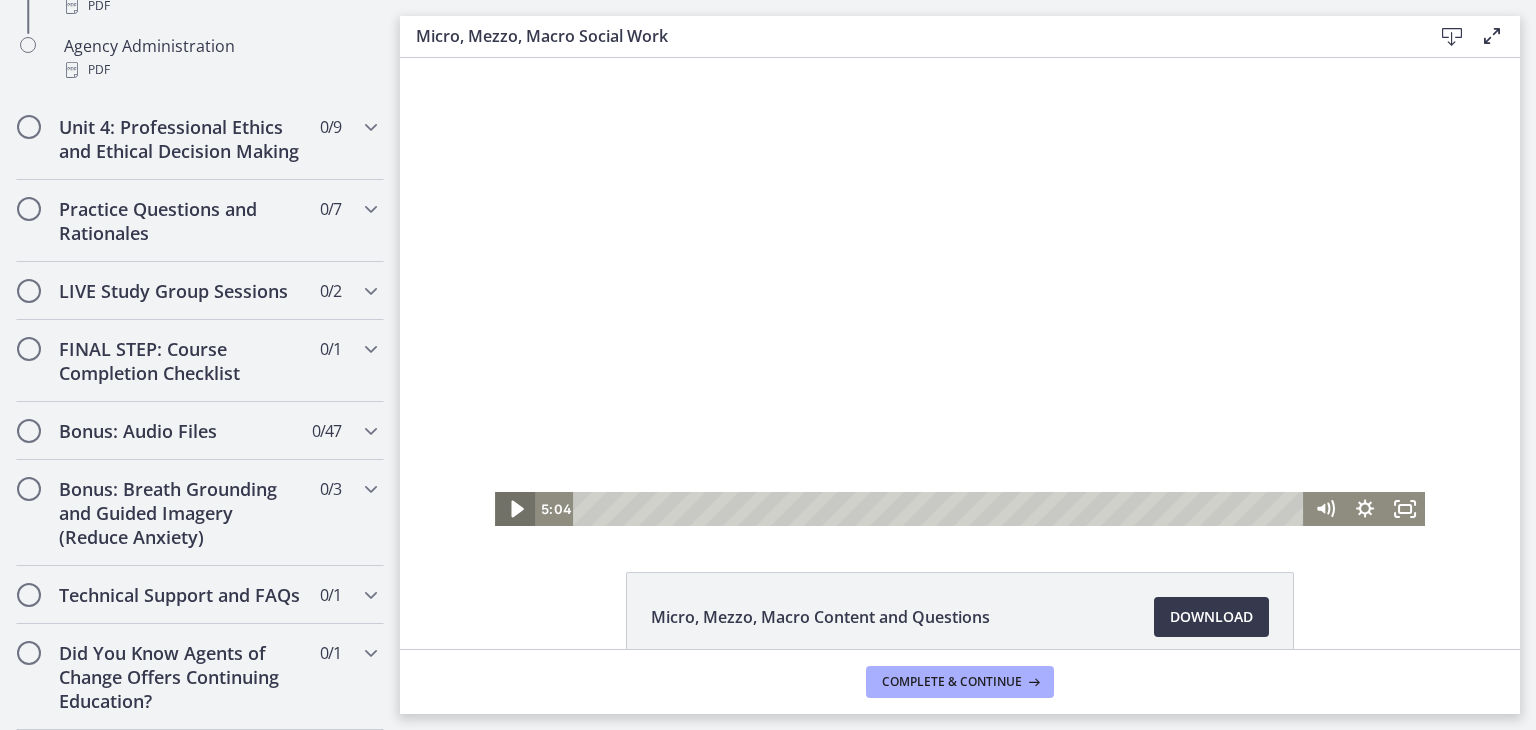 click 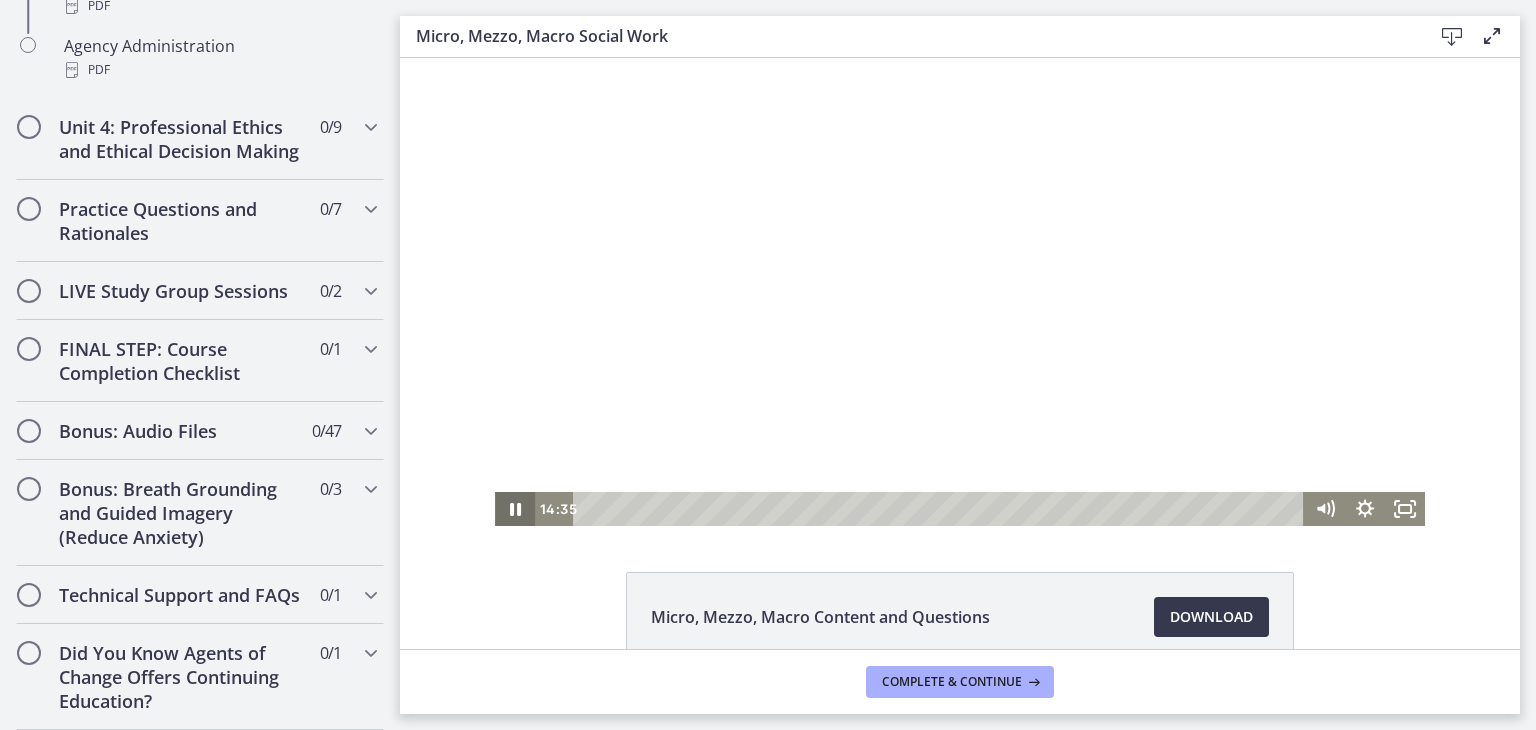 click 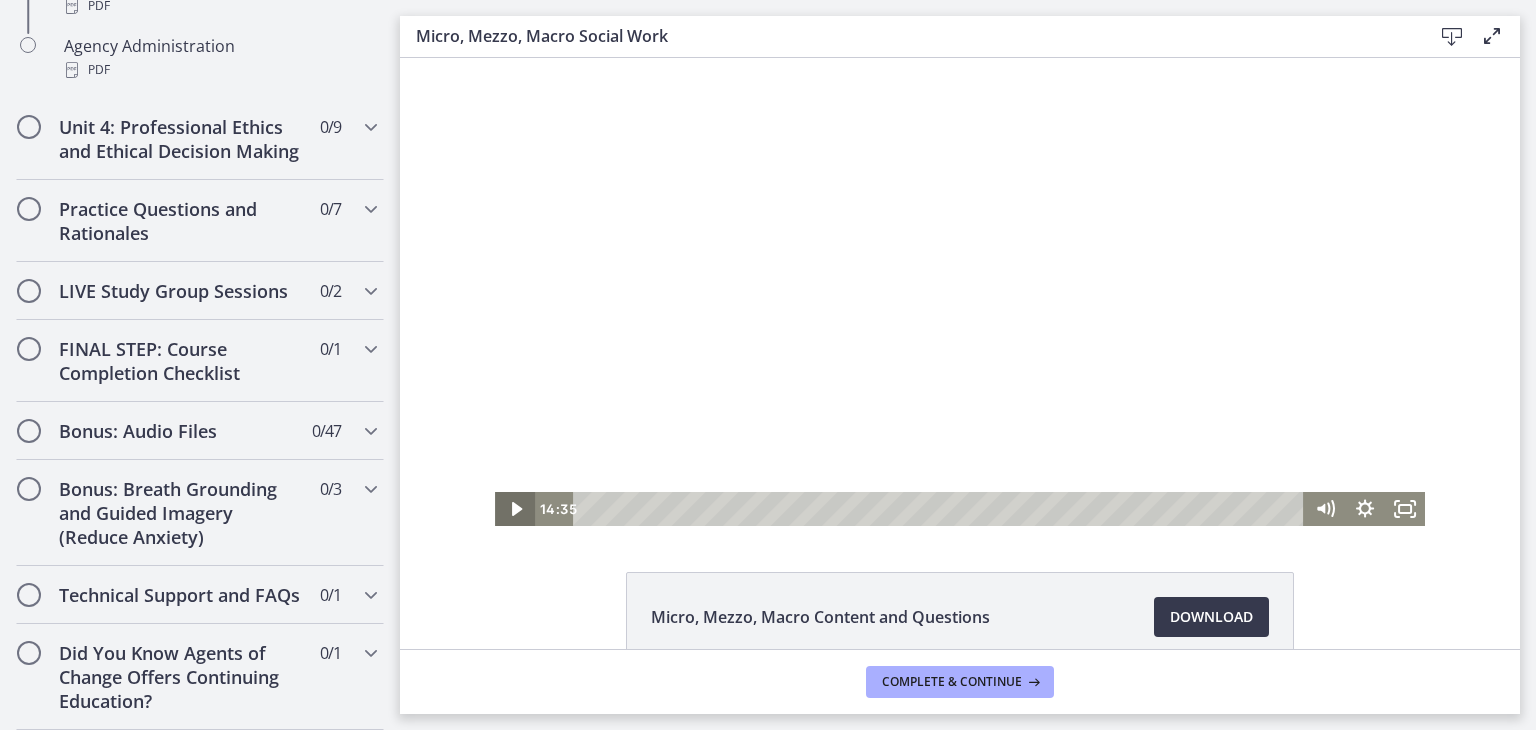 click 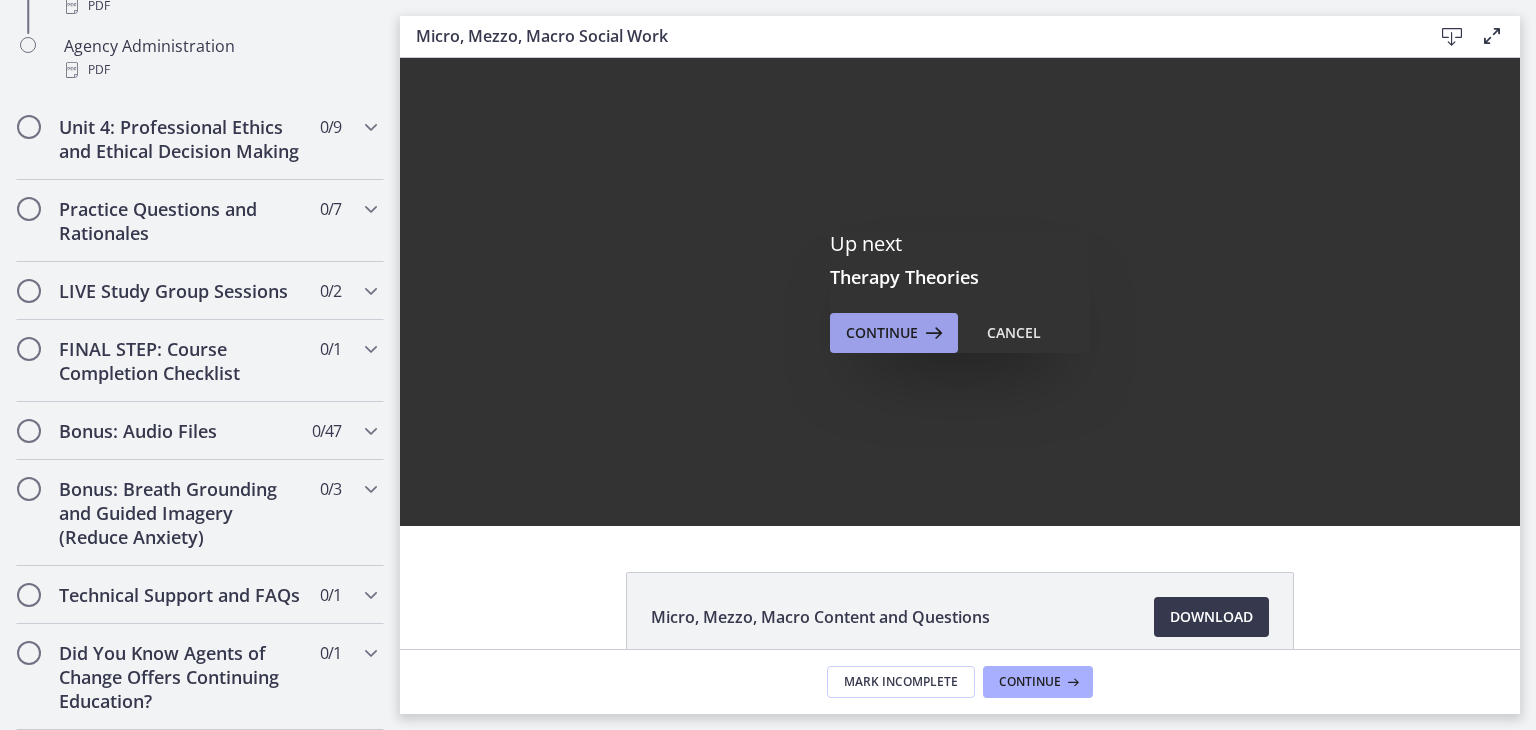scroll, scrollTop: 0, scrollLeft: 0, axis: both 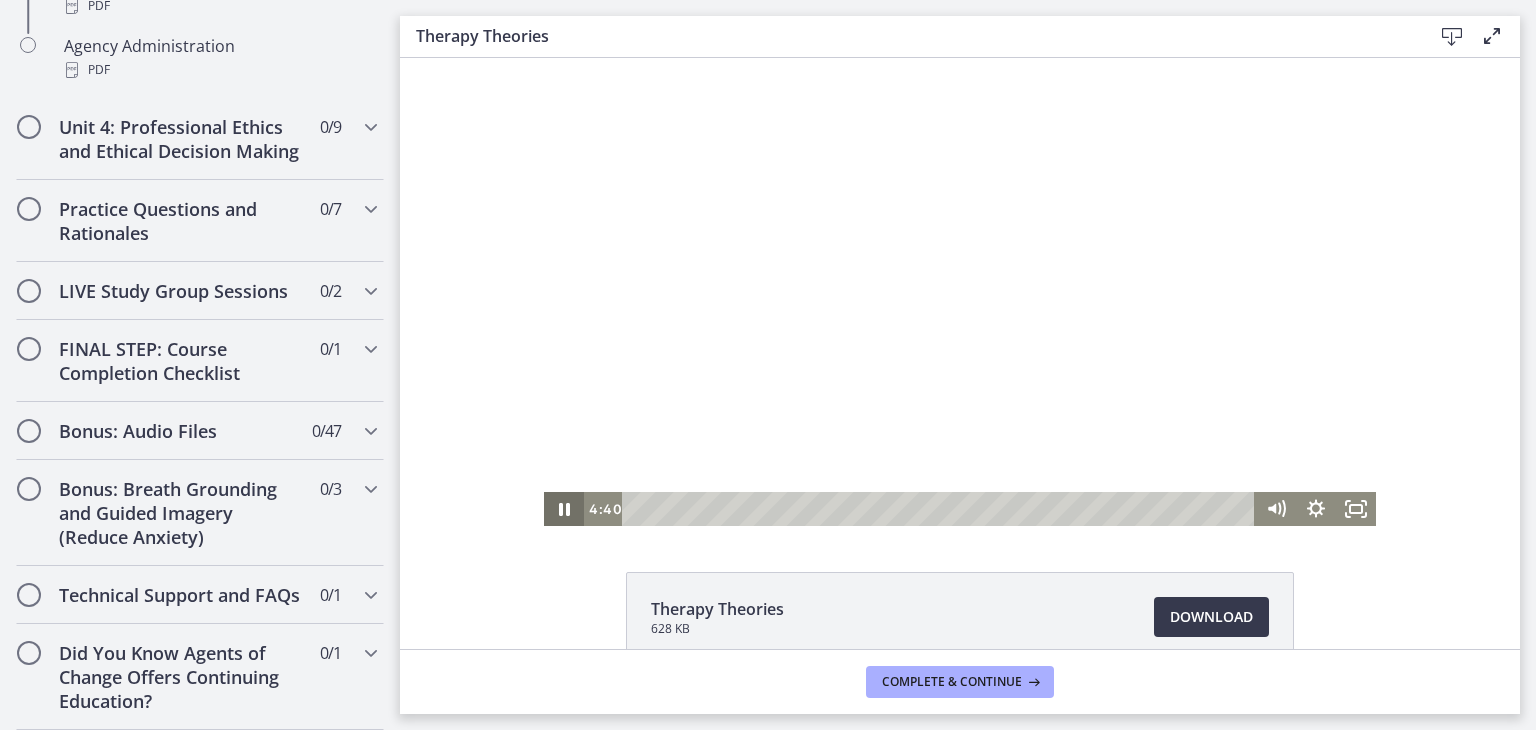 click 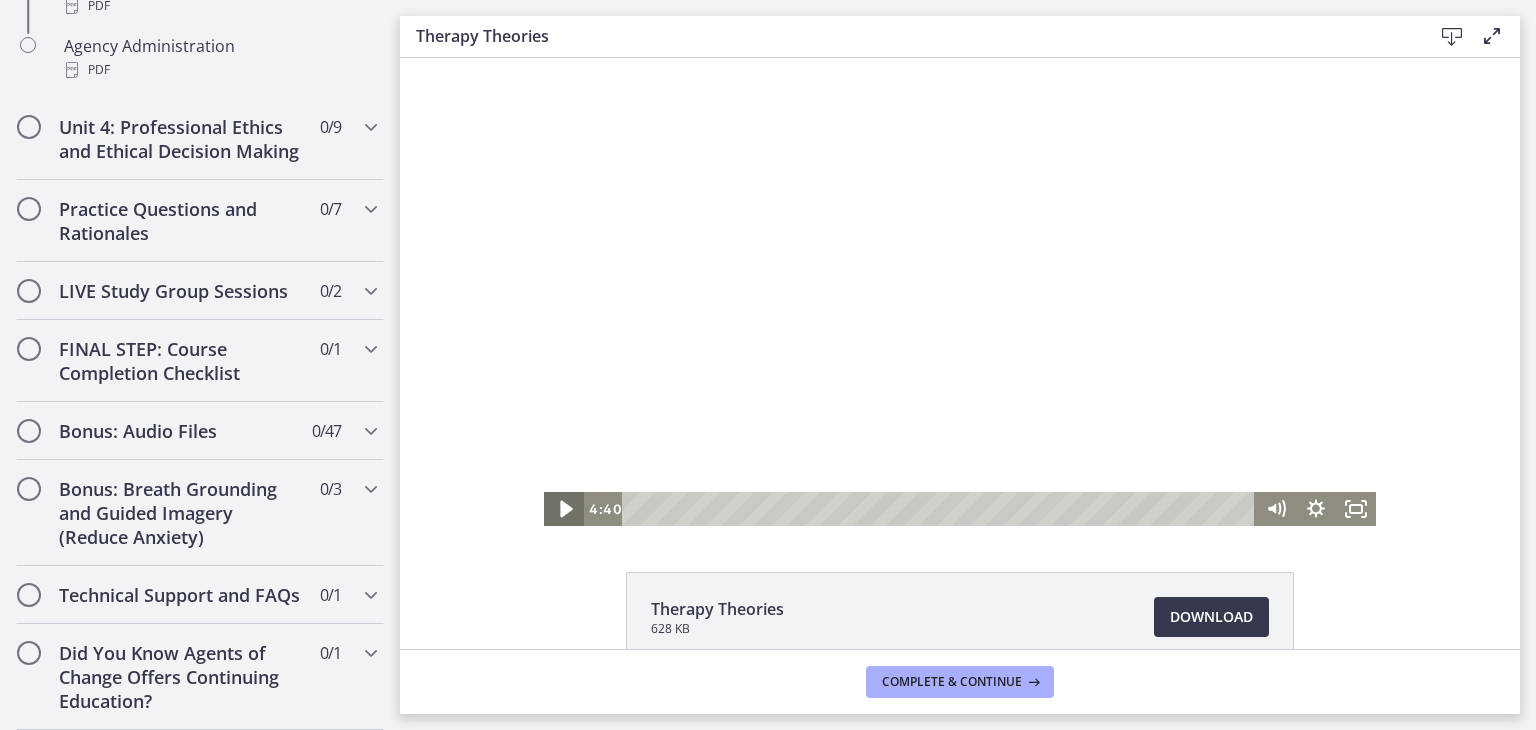 click 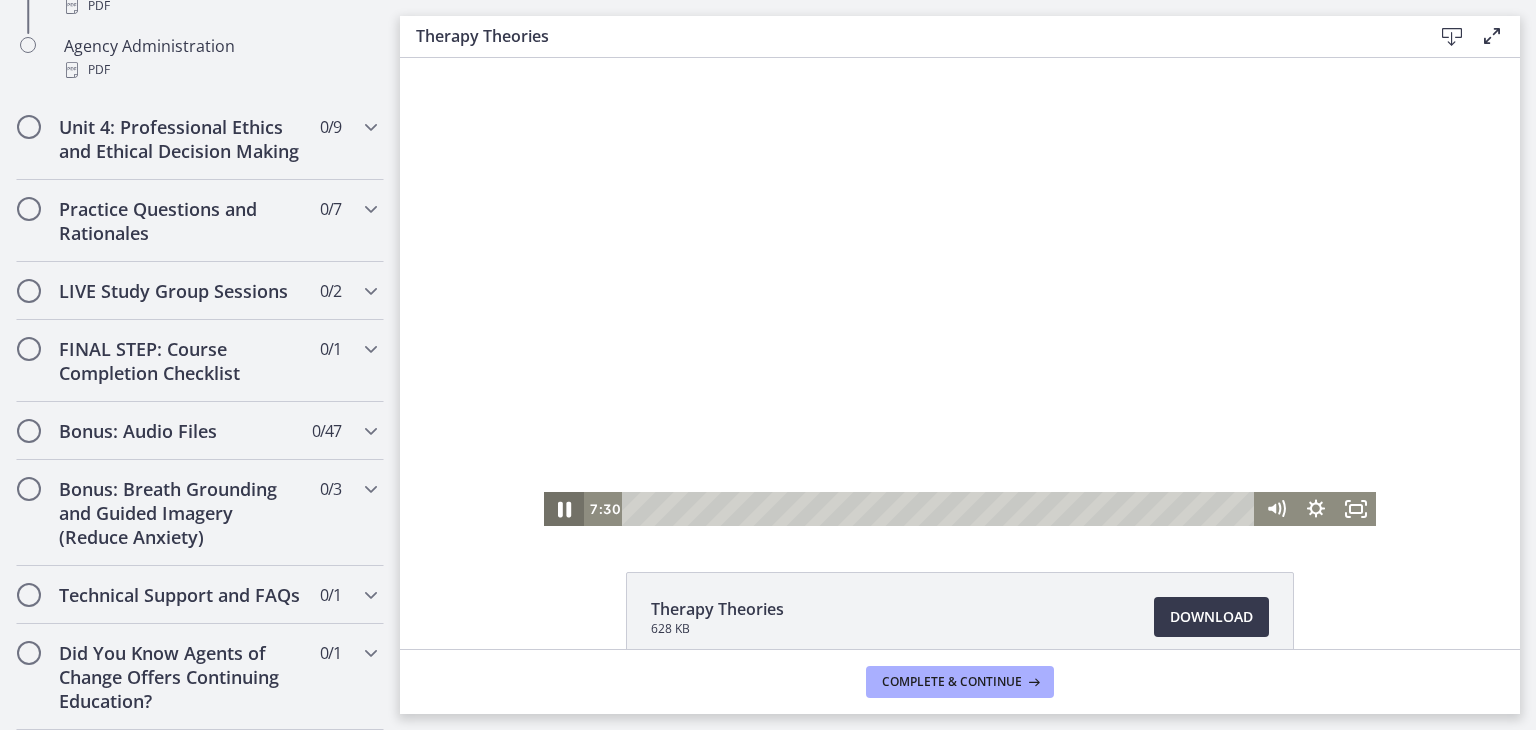click 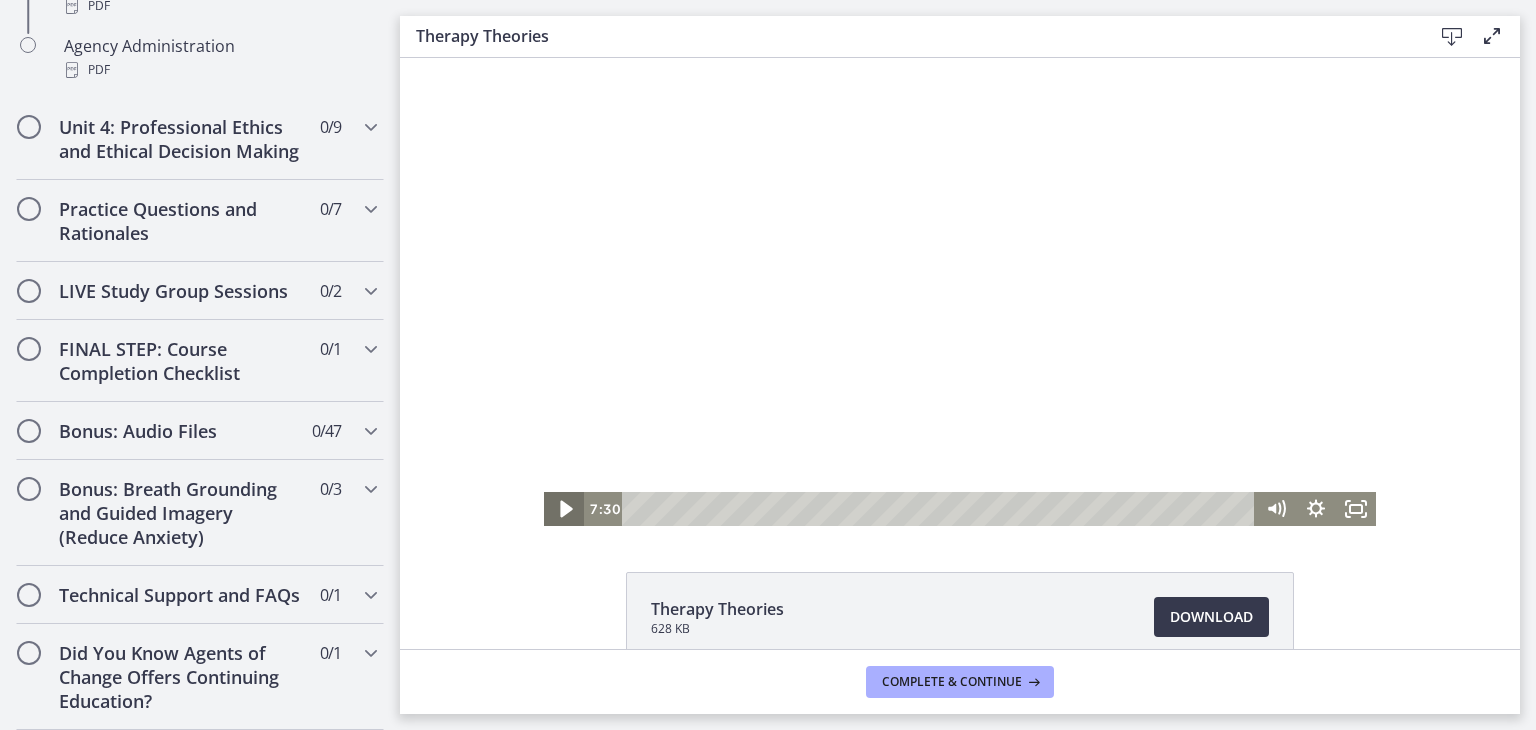 click 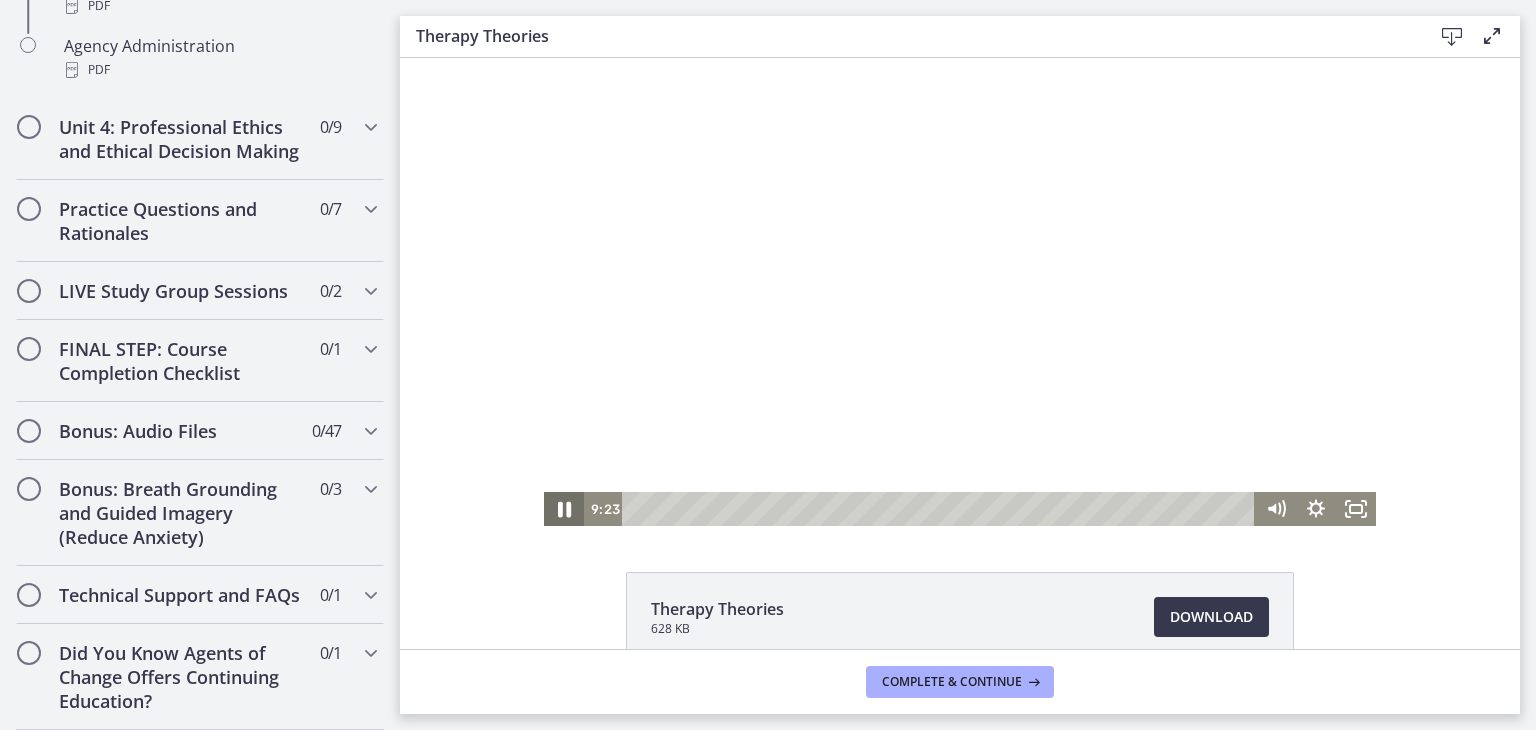 click 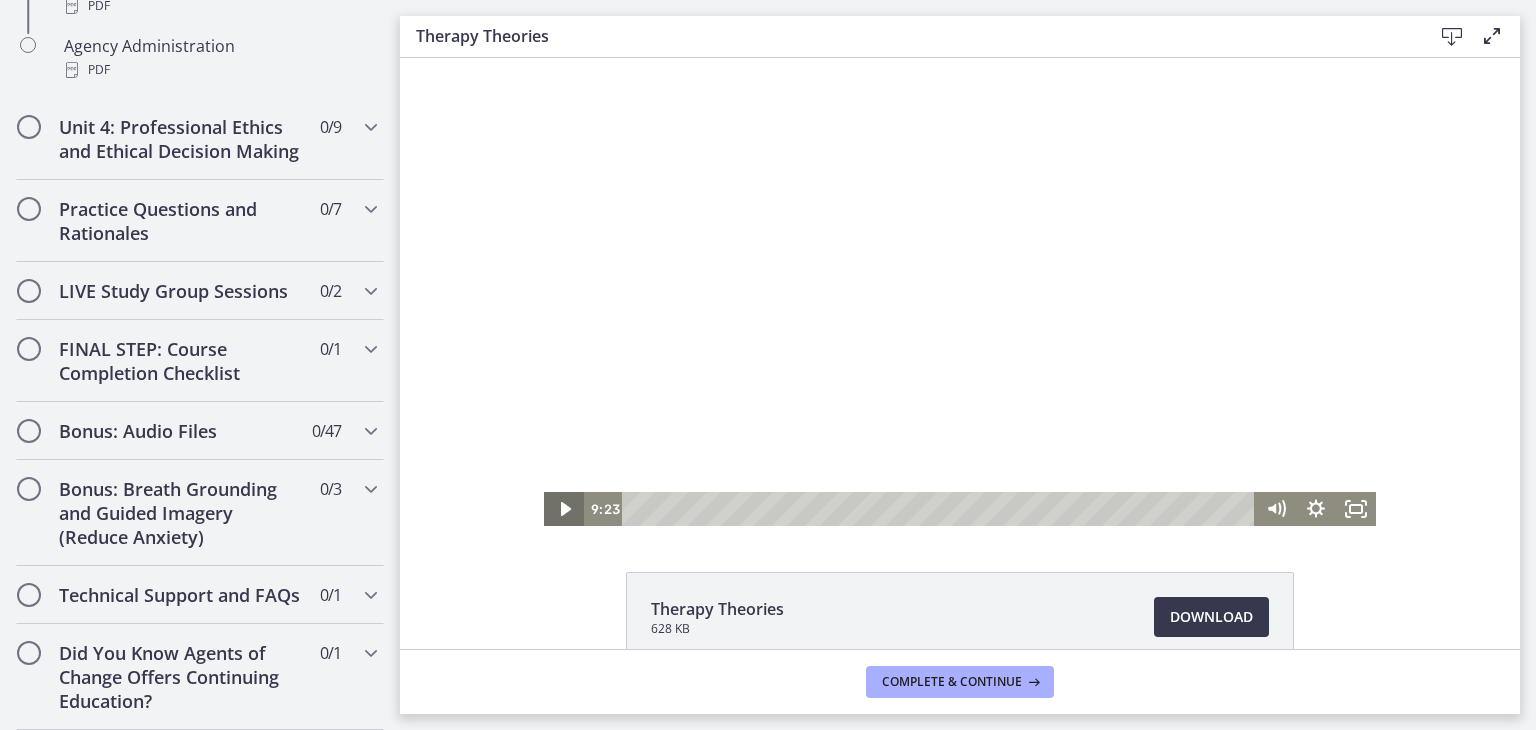 click 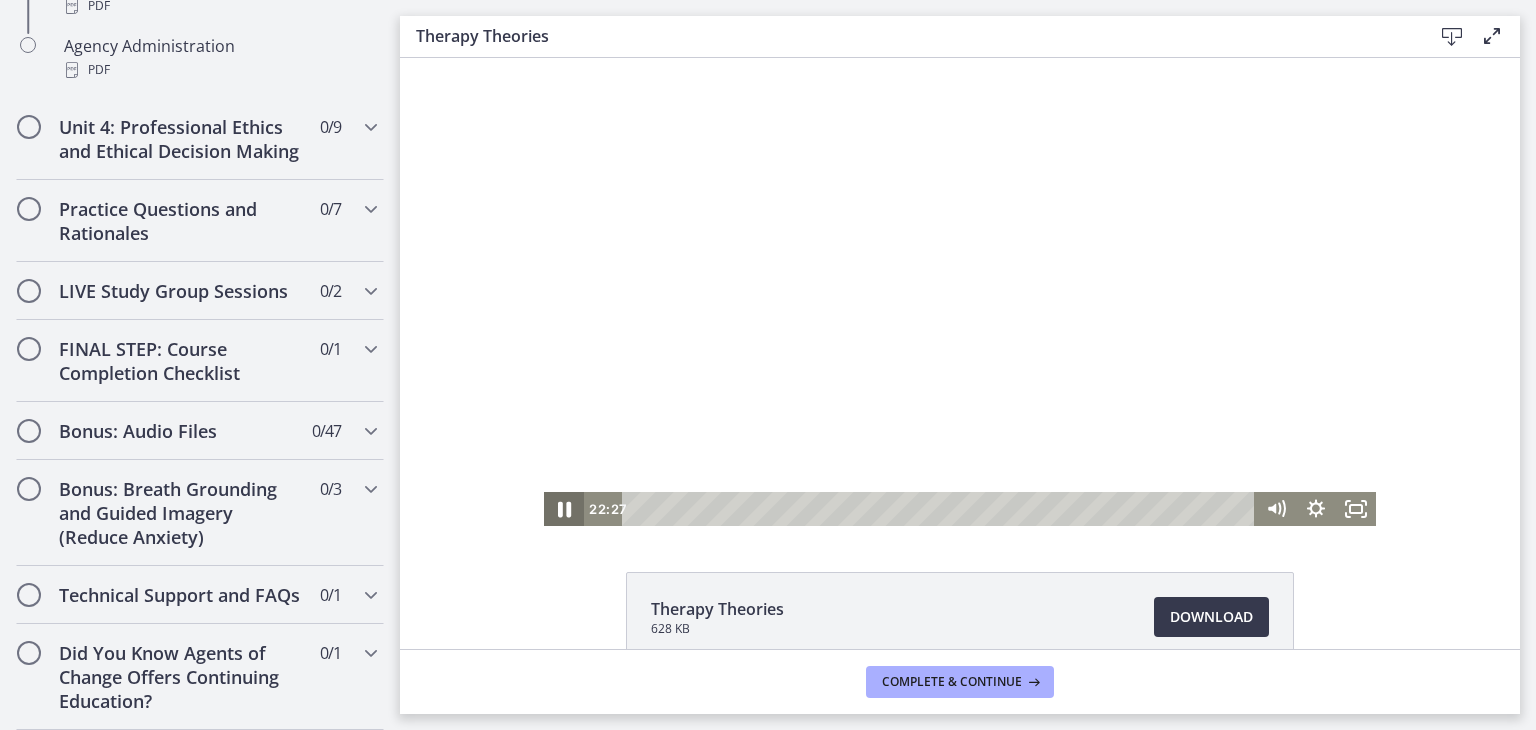 click 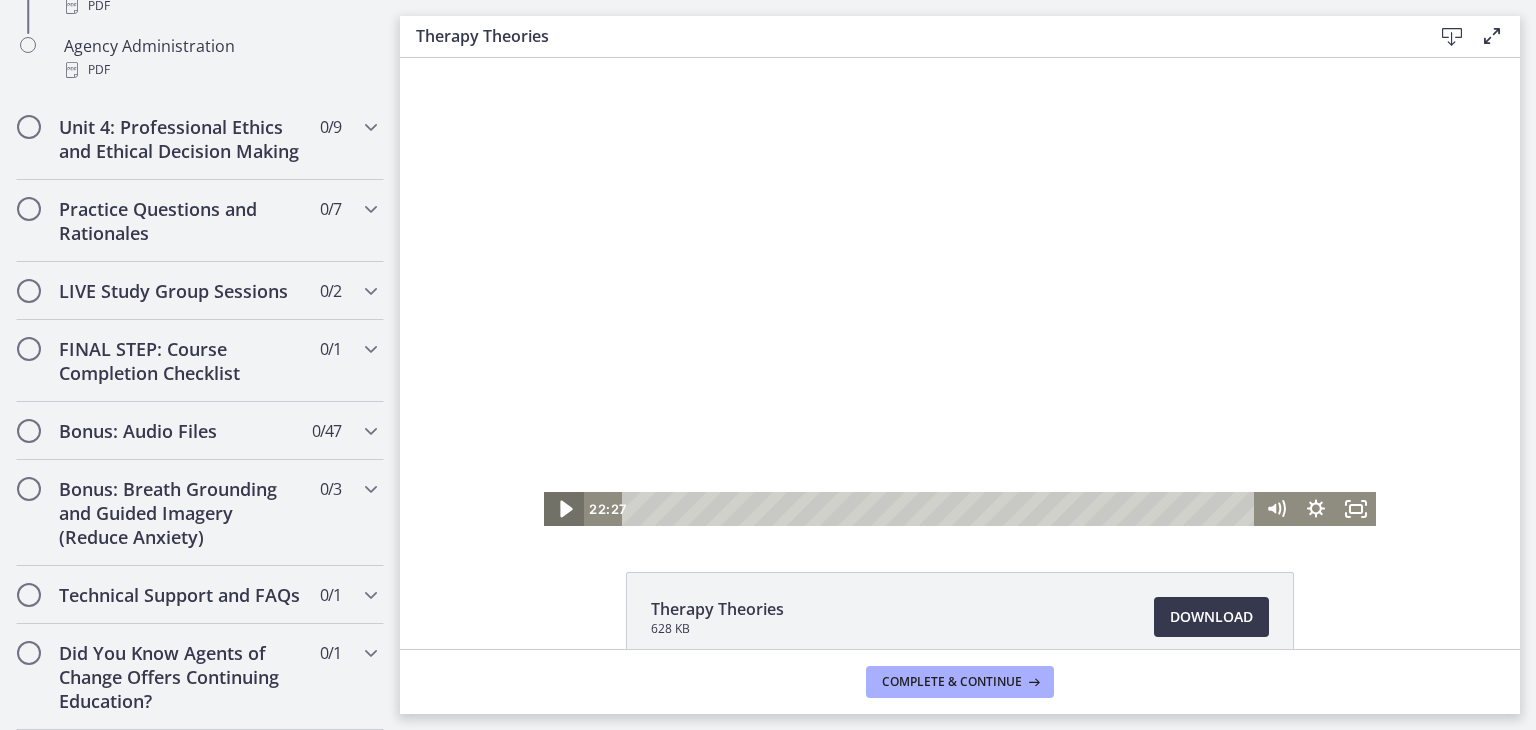 click 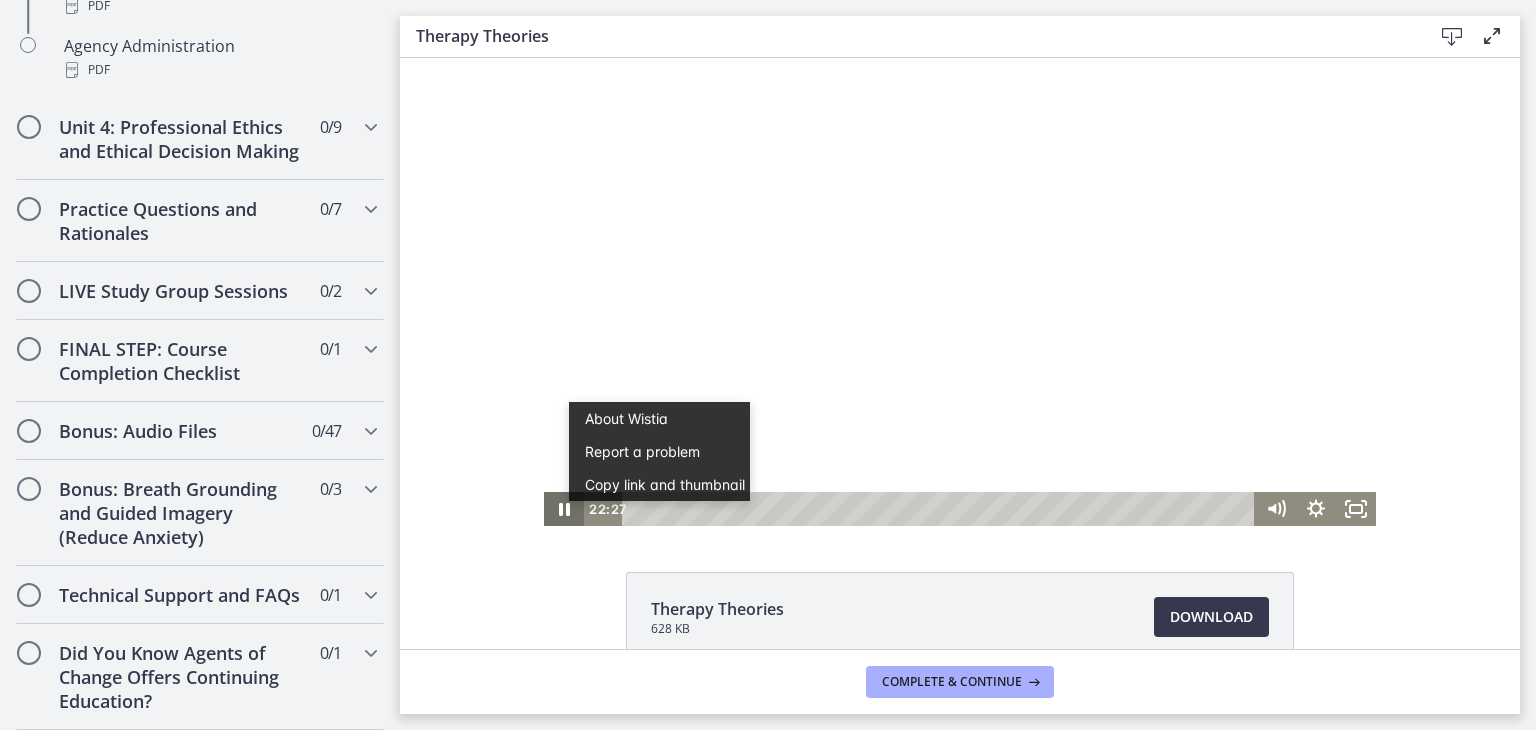 scroll, scrollTop: 0, scrollLeft: 0, axis: both 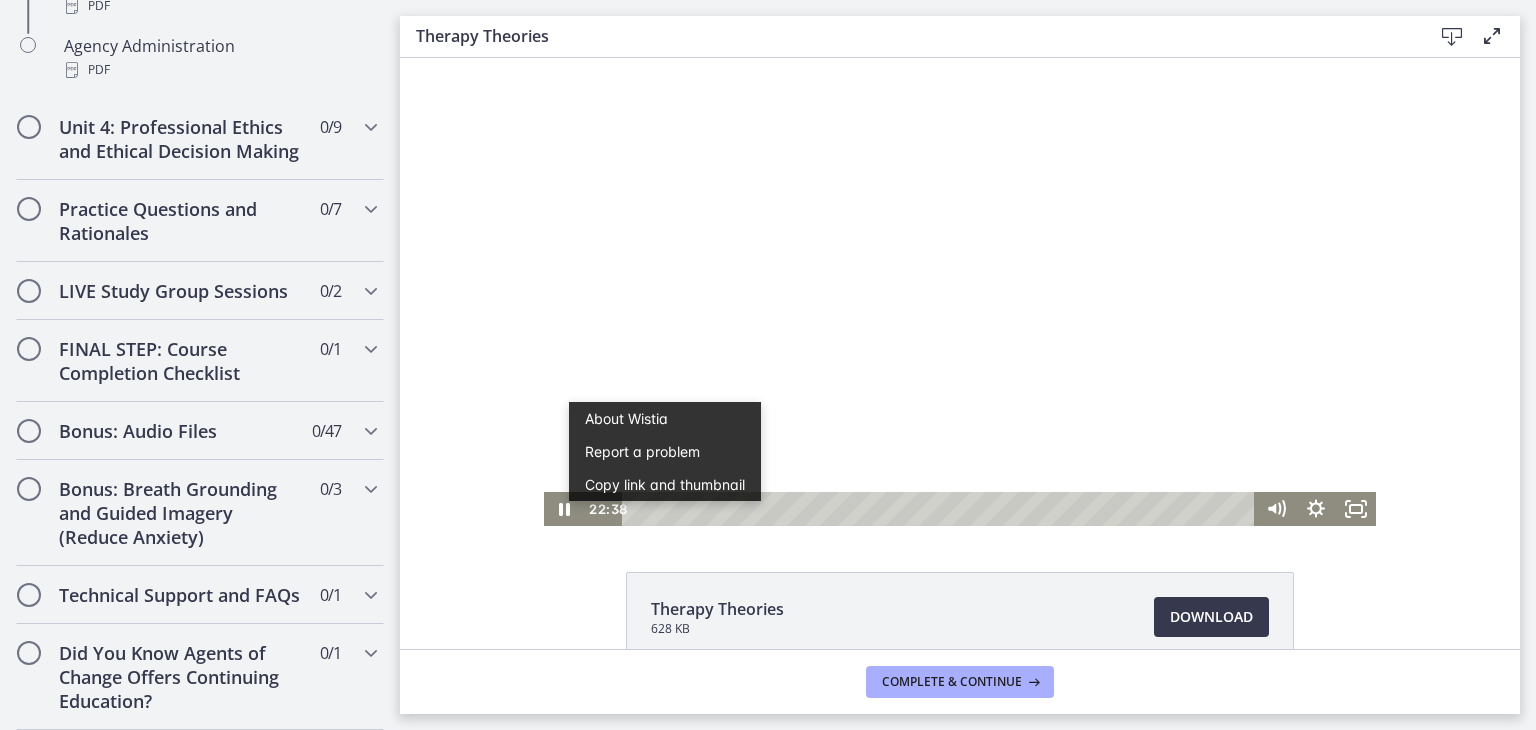 click on "Copy link and thumbnail" at bounding box center [665, 484] 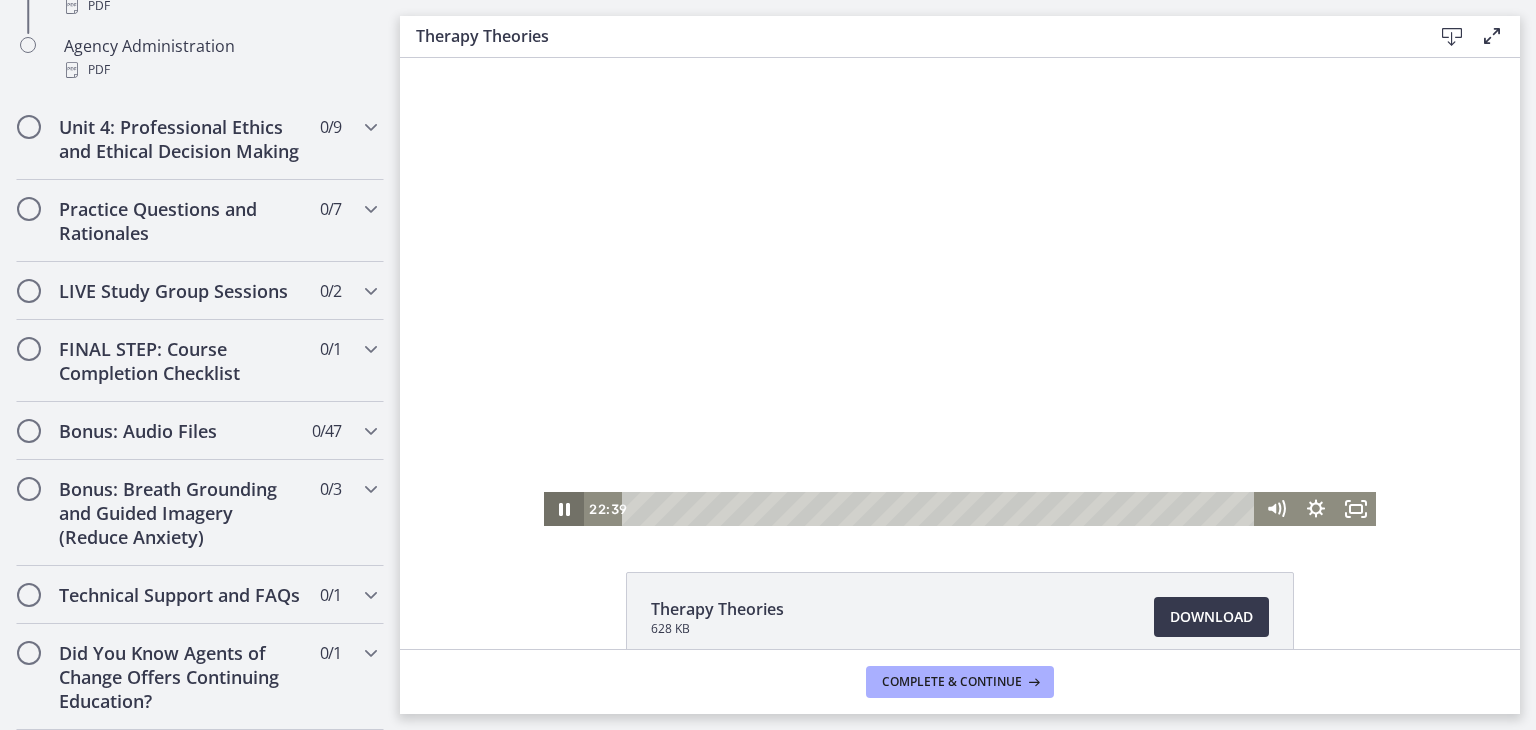 click 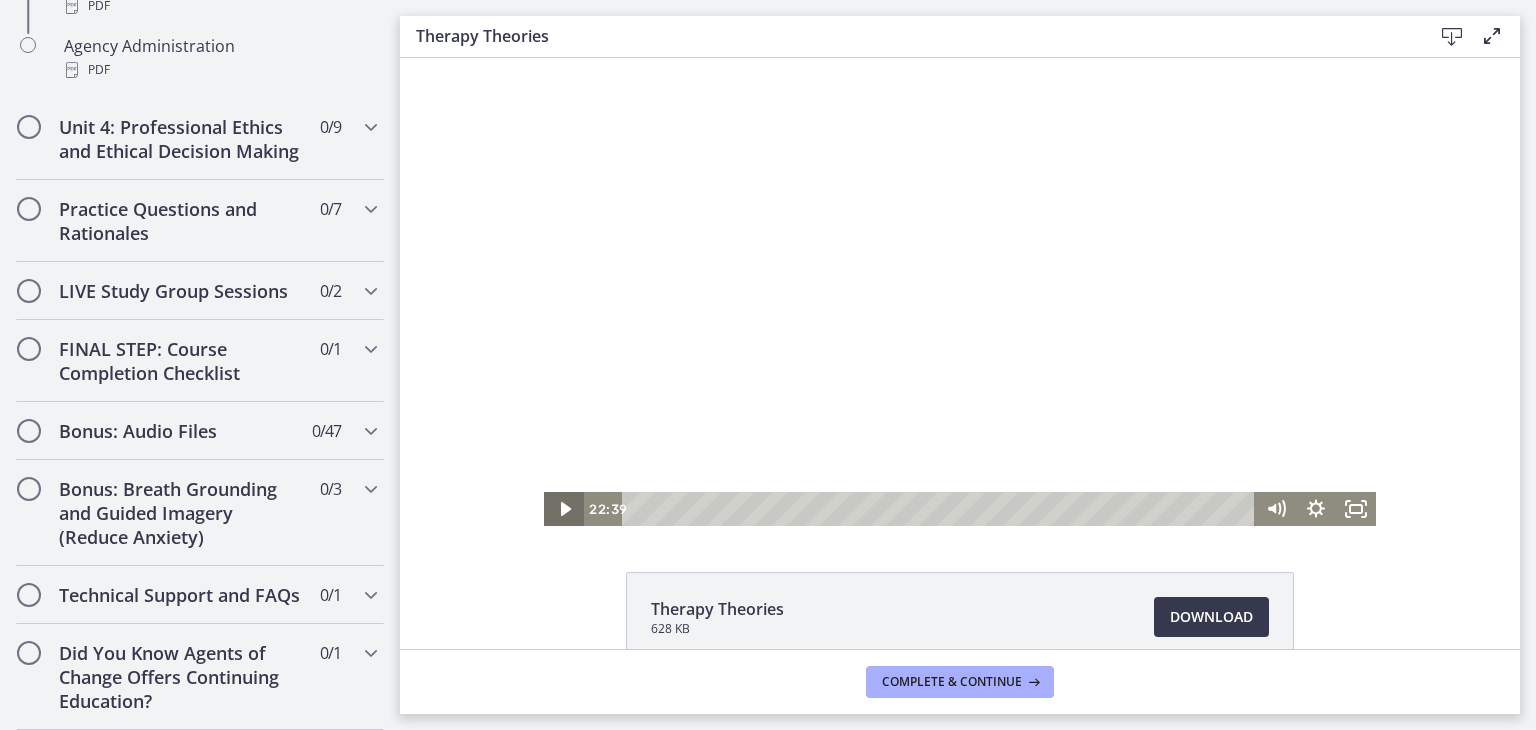 click 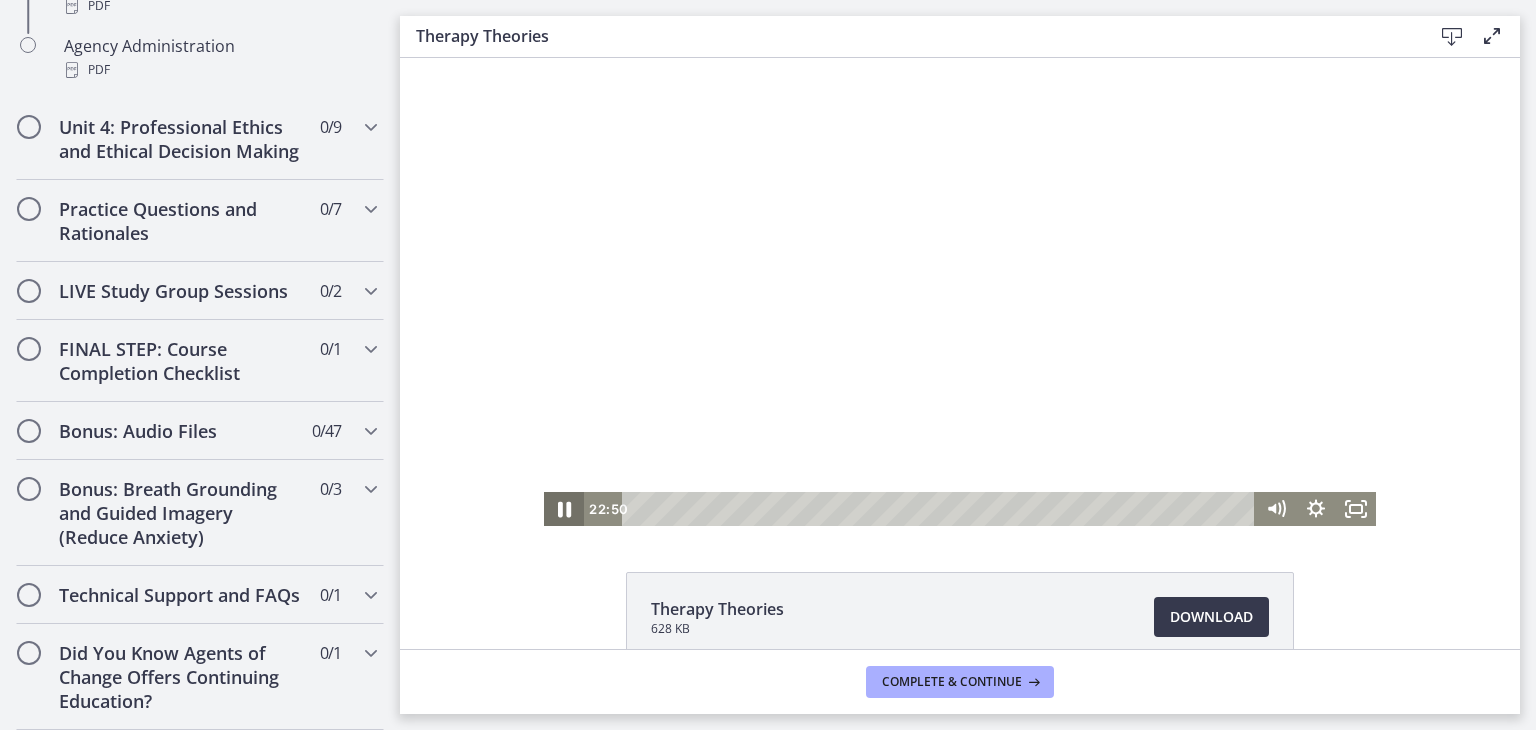 click 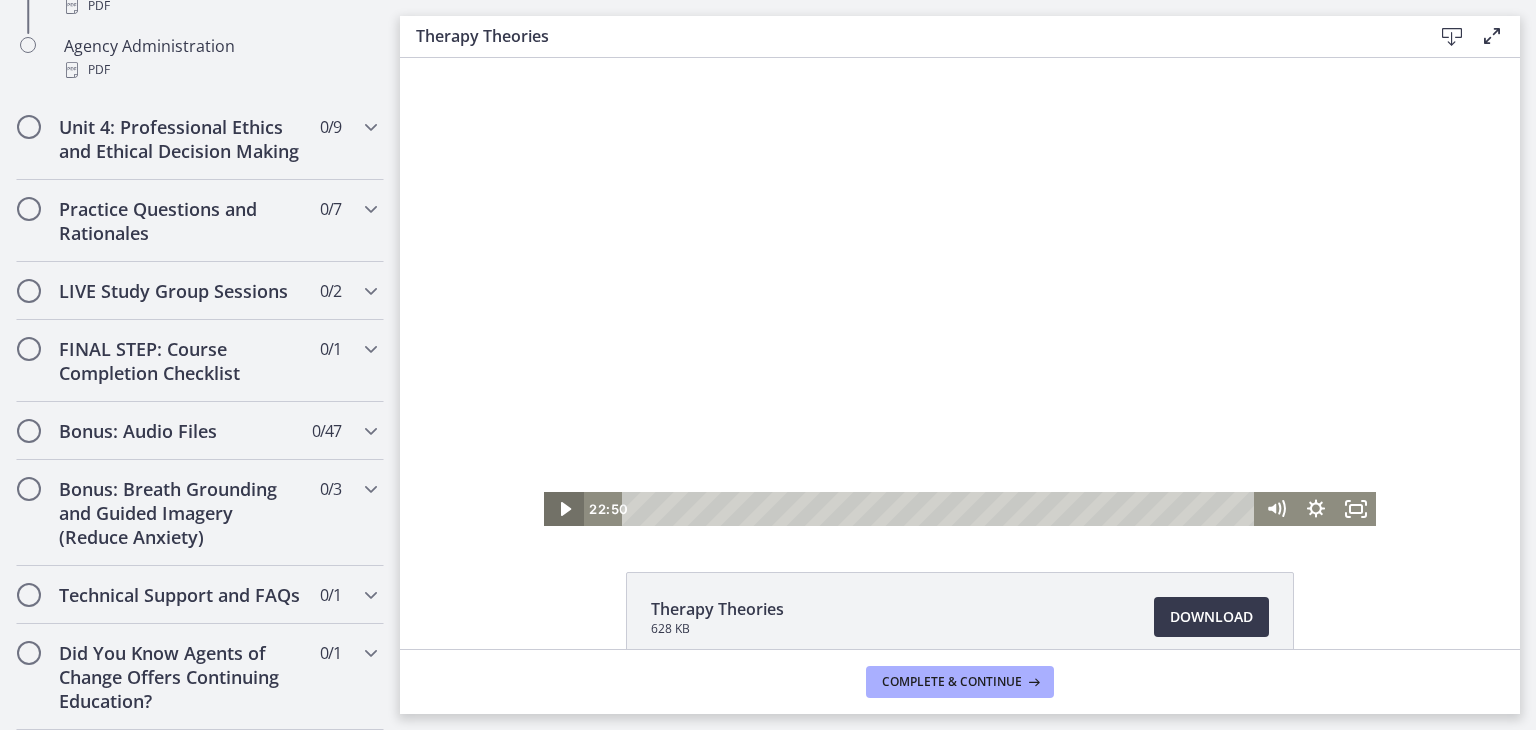 click 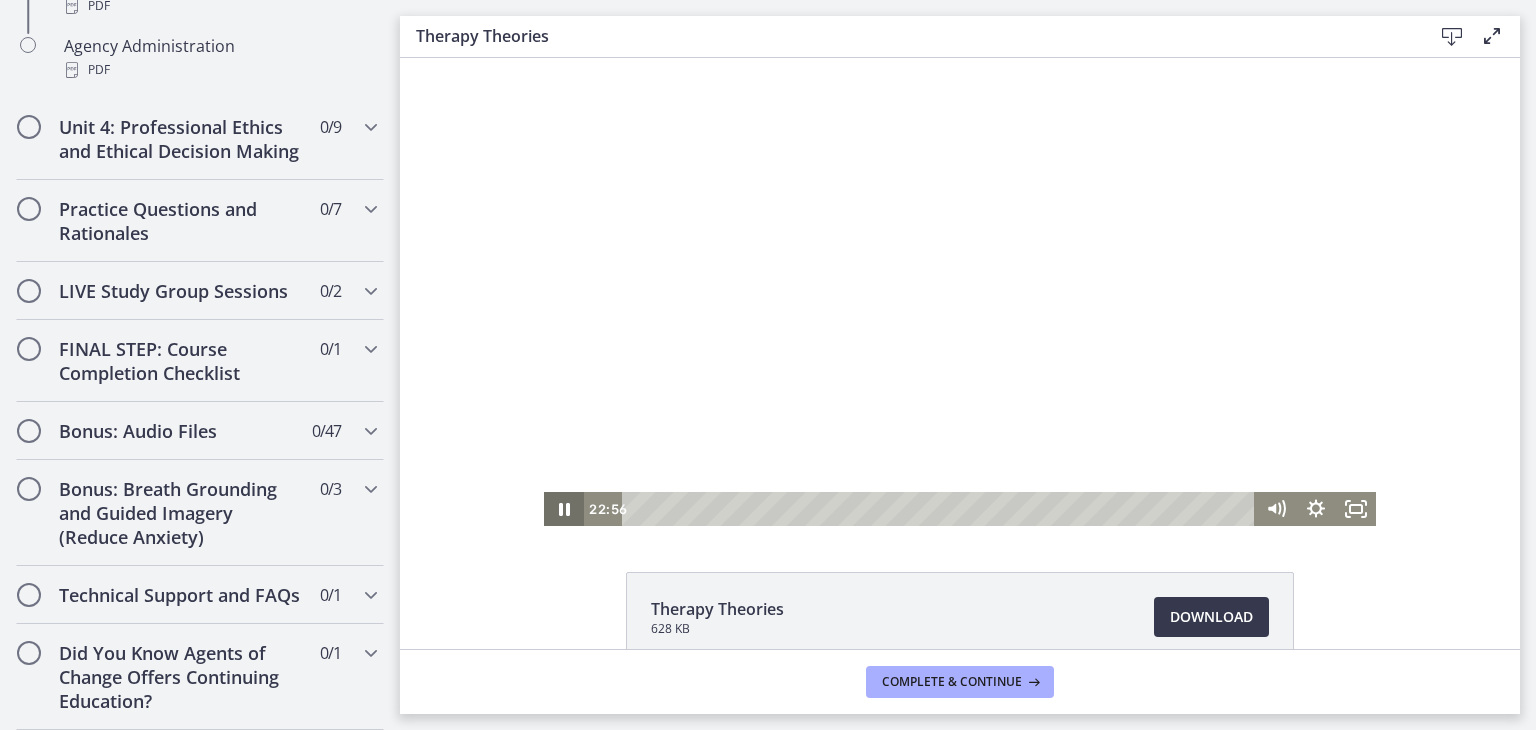 type 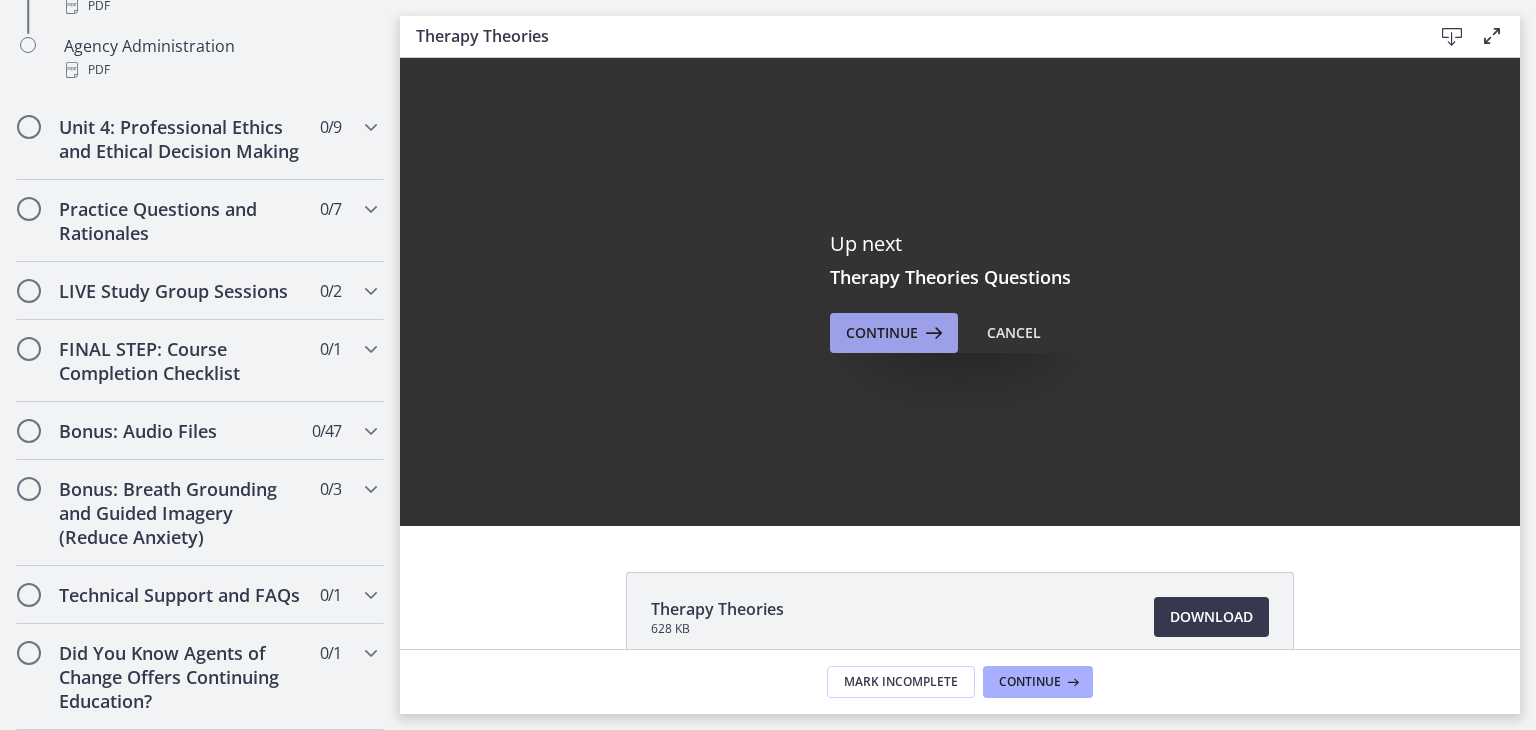 click on "Continue" at bounding box center (882, 333) 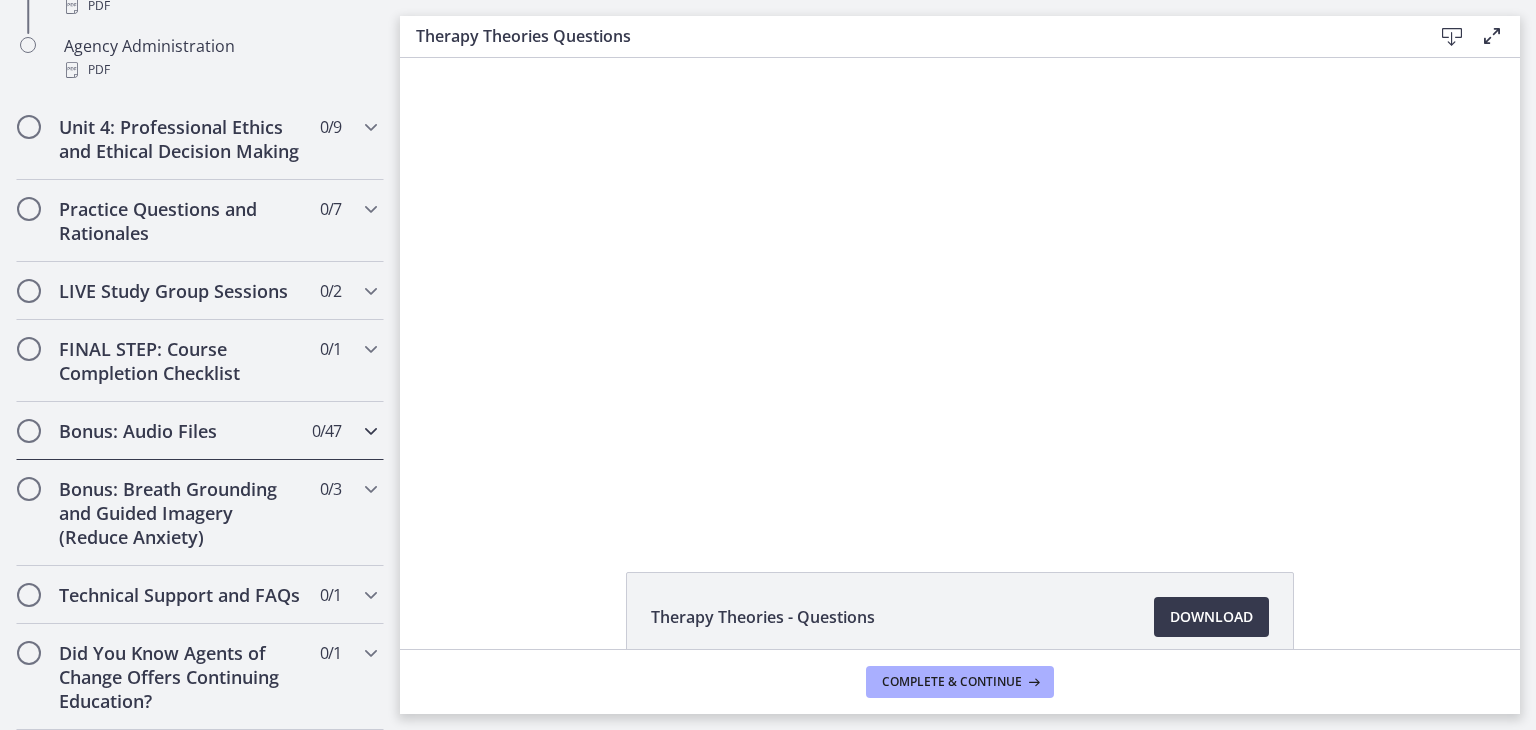 scroll, scrollTop: 0, scrollLeft: 0, axis: both 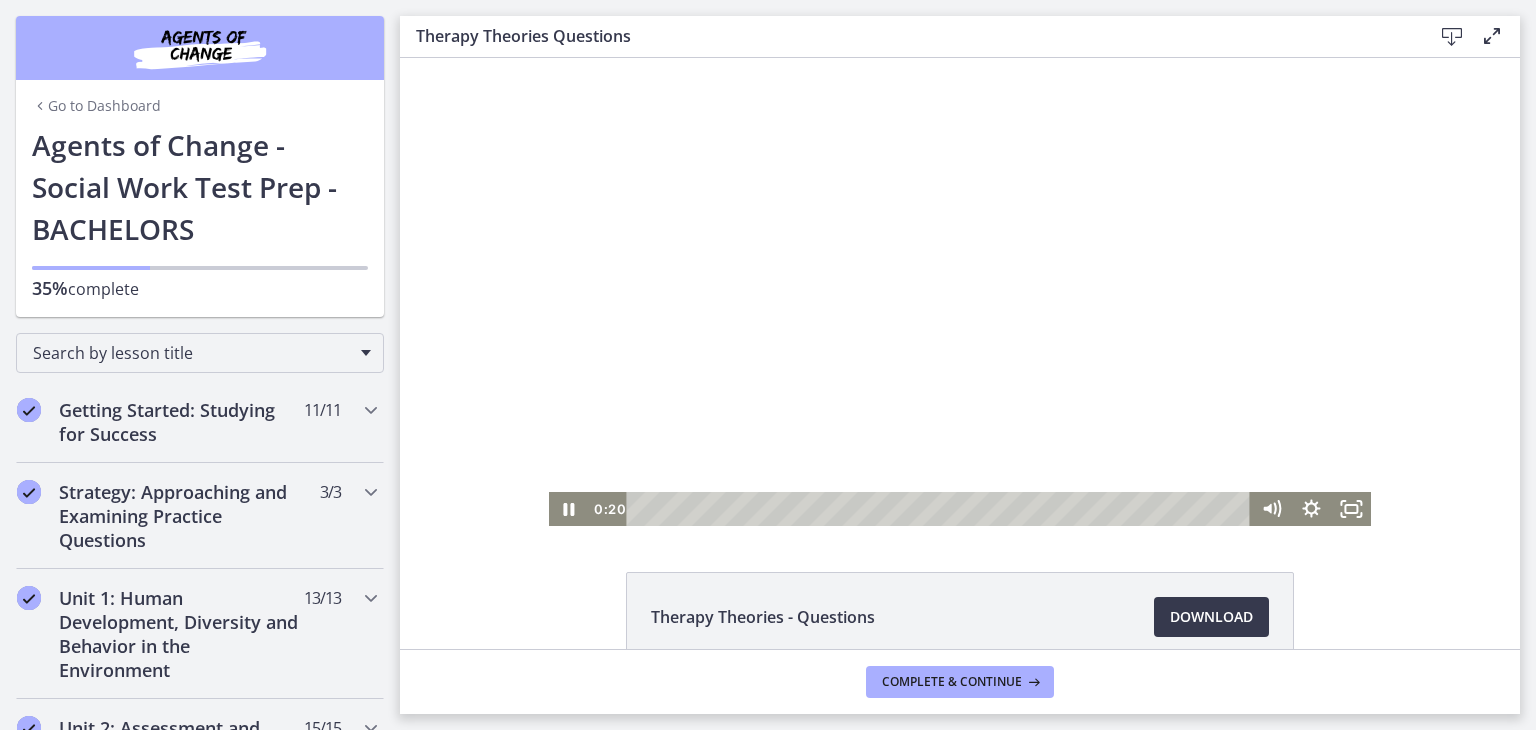 click 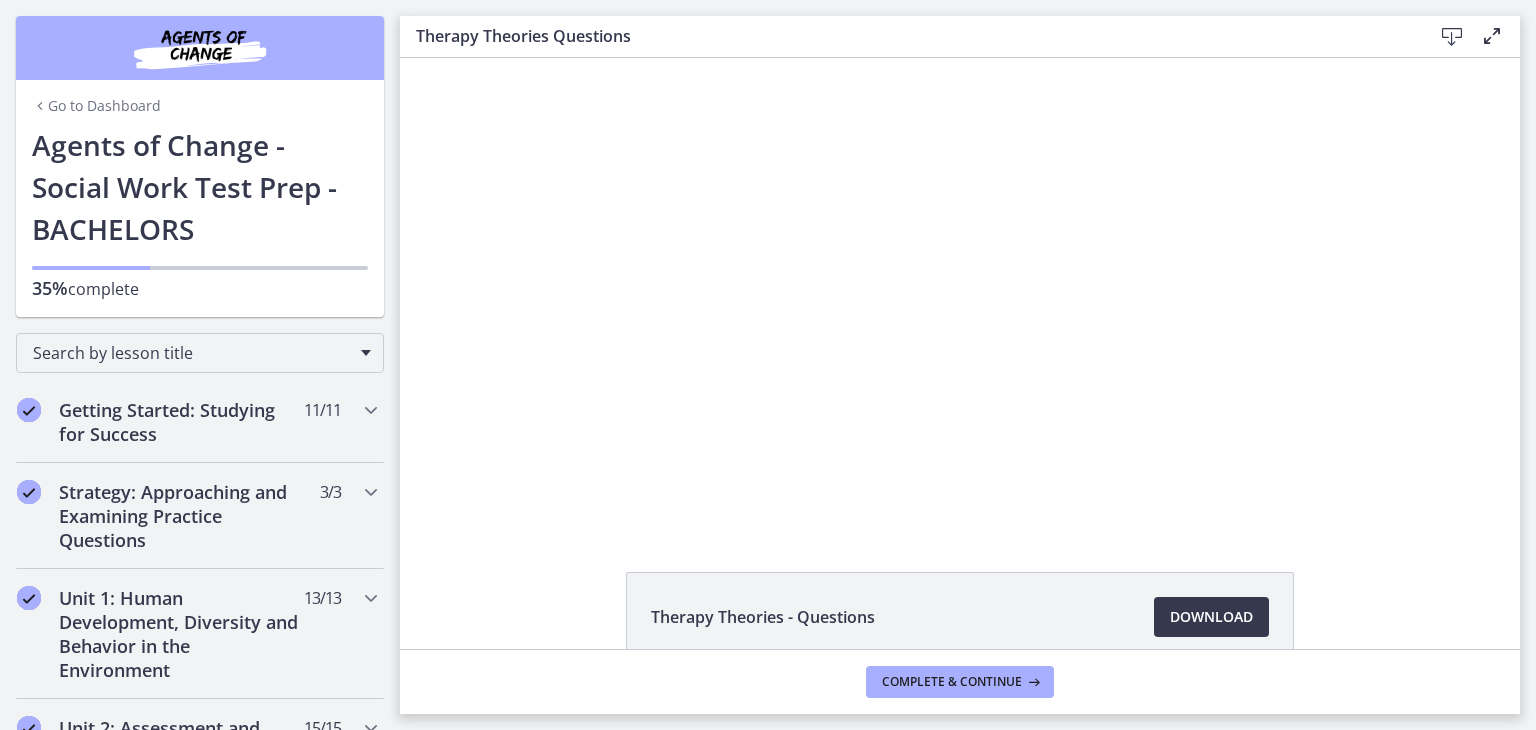 click on "Go to Dashboard" at bounding box center [96, 106] 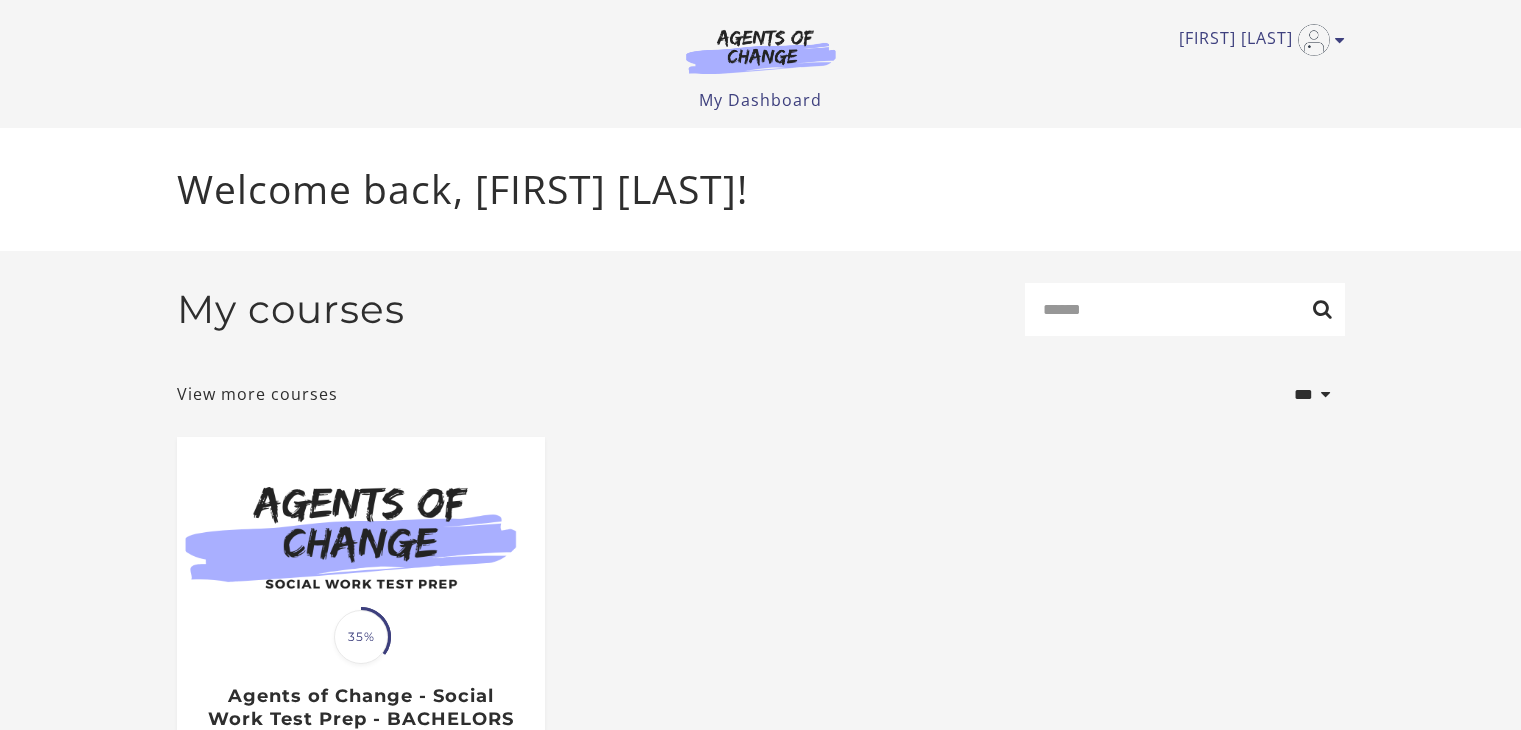scroll, scrollTop: 0, scrollLeft: 0, axis: both 